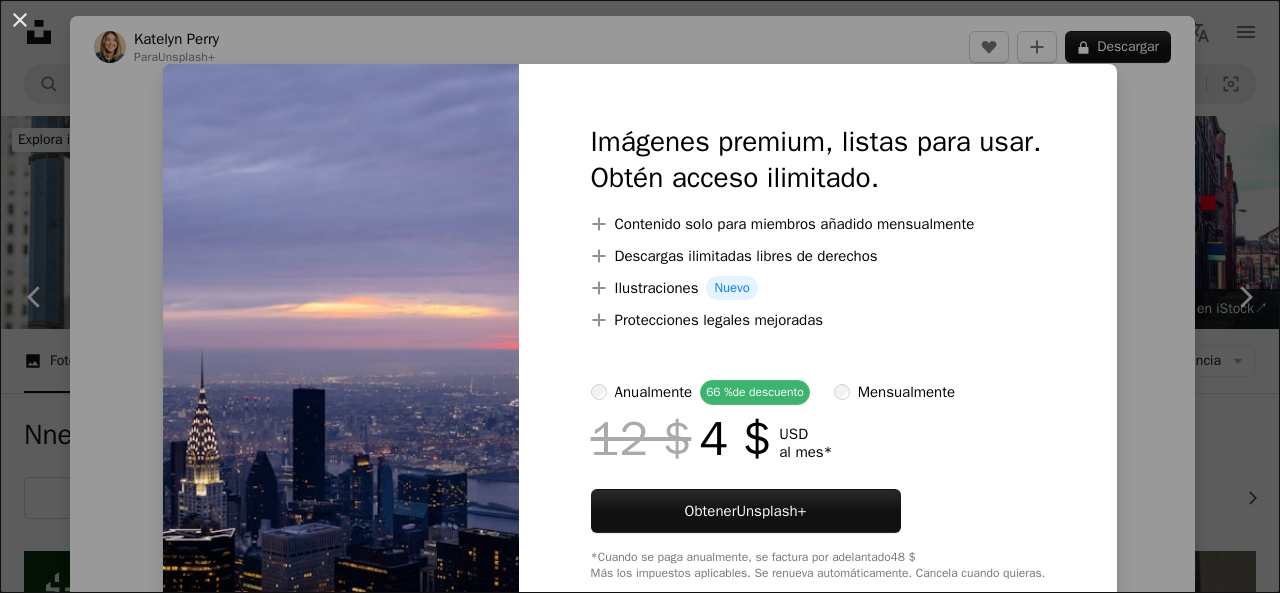 scroll, scrollTop: 6200, scrollLeft: 0, axis: vertical 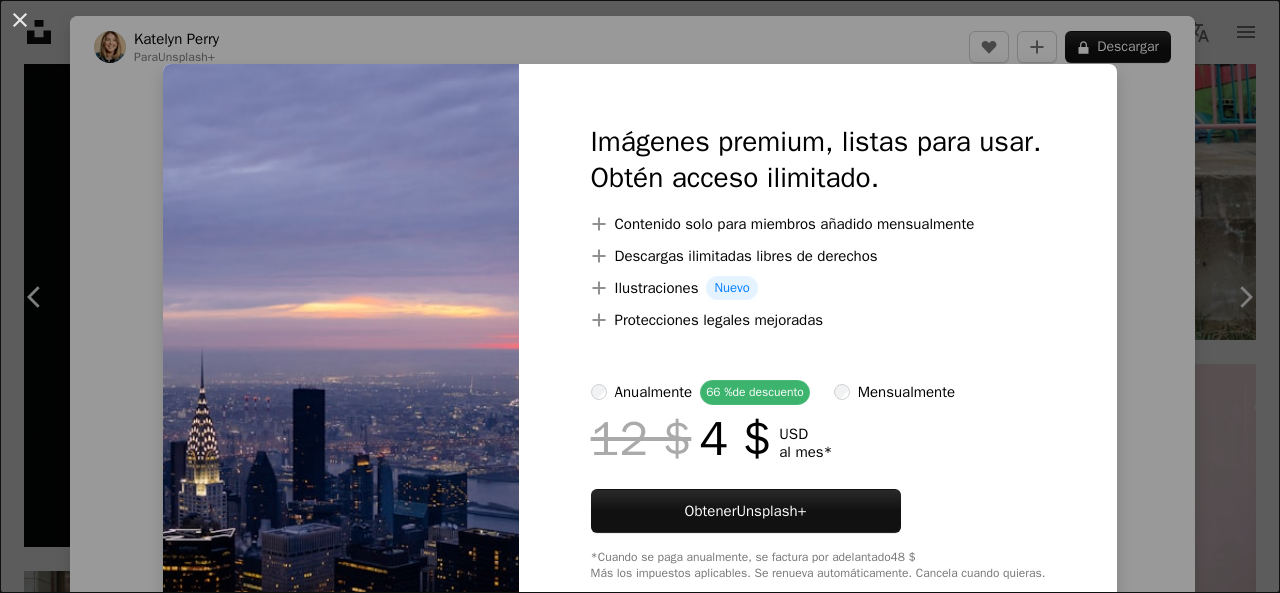 click on "An X shape Imágenes premium, listas para usar. Obtén acceso ilimitado. A plus sign Contenido solo para miembros añadido mensualmente A plus sign Descargas ilimitadas libres de derechos A plus sign Ilustraciones  Nuevo A plus sign Protecciones legales mejoradas anualmente 66 %  de descuento mensualmente 12 $   4 $ USD al mes * Obtener  Unsplash+ *Cuando se paga anualmente, se factura por adelantado  48 $ Más los impuestos aplicables. Se renueva automáticamente. Cancela cuando quieras." at bounding box center (640, 296) 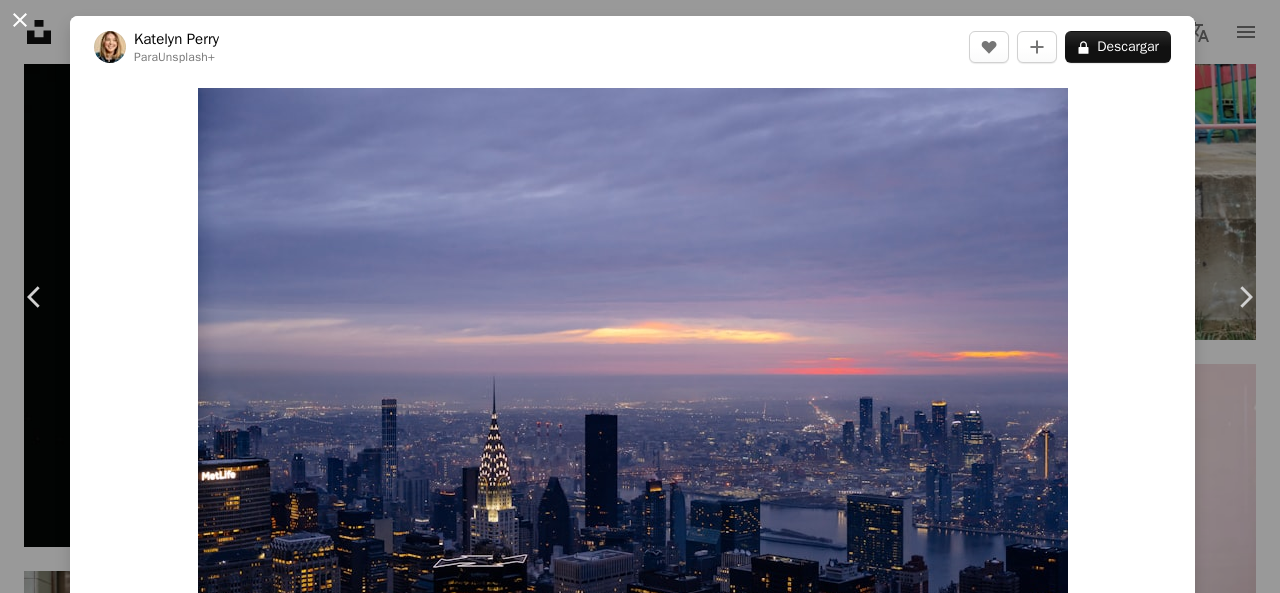 click on "An X shape" at bounding box center [20, 20] 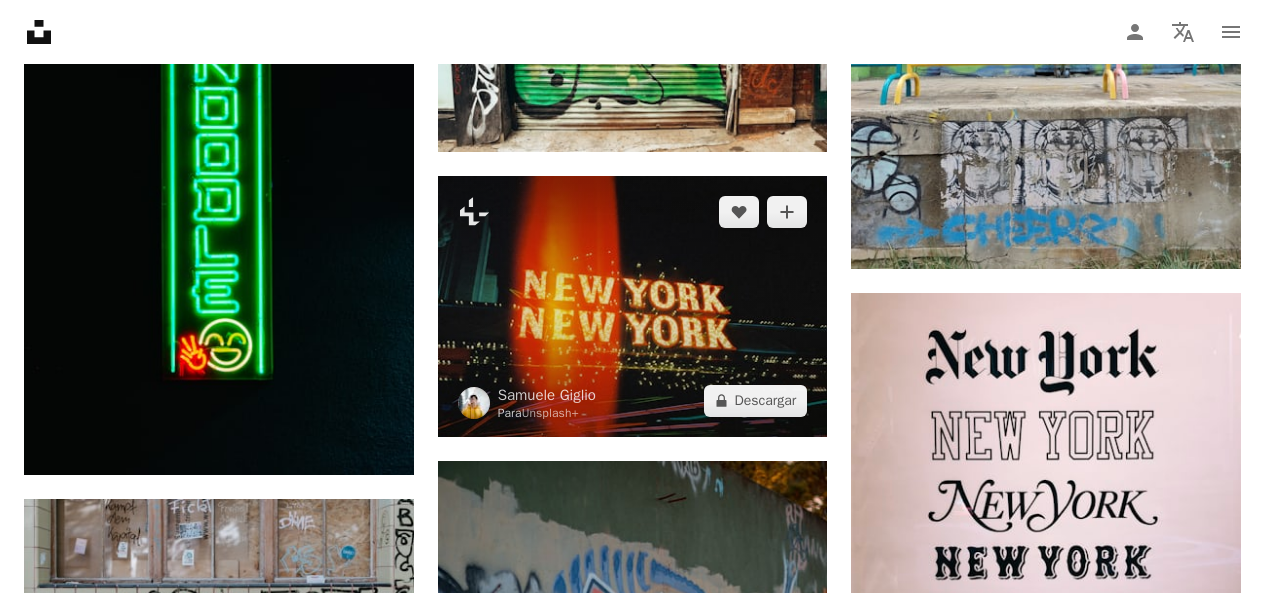 click at bounding box center (633, 306) 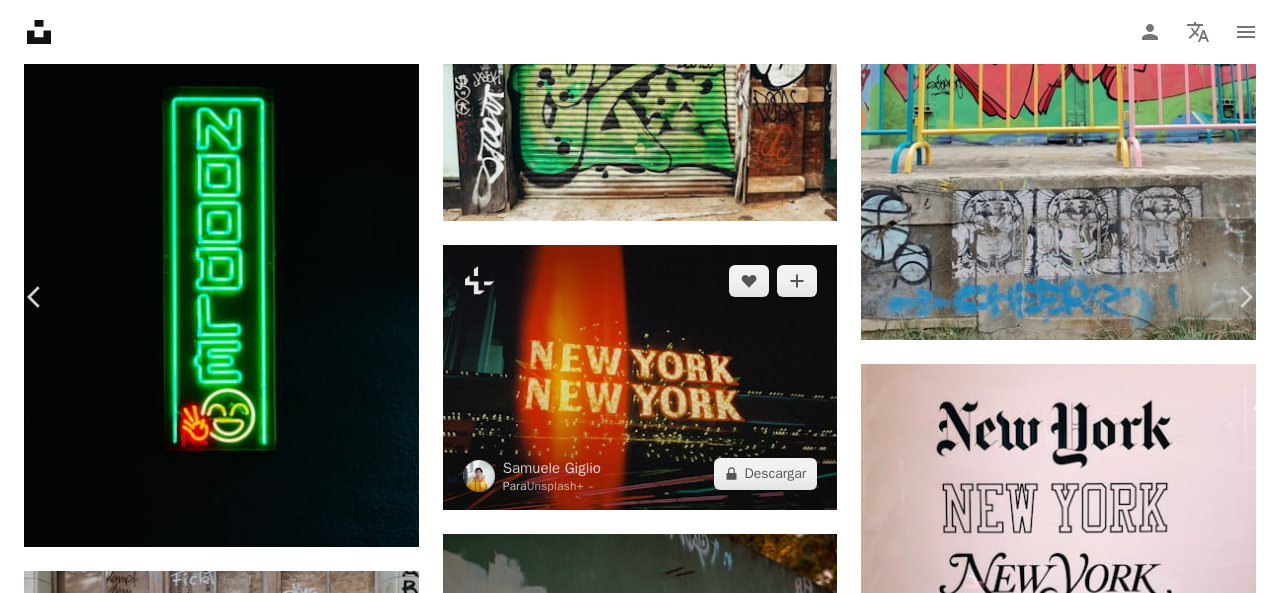 scroll, scrollTop: 1400, scrollLeft: 0, axis: vertical 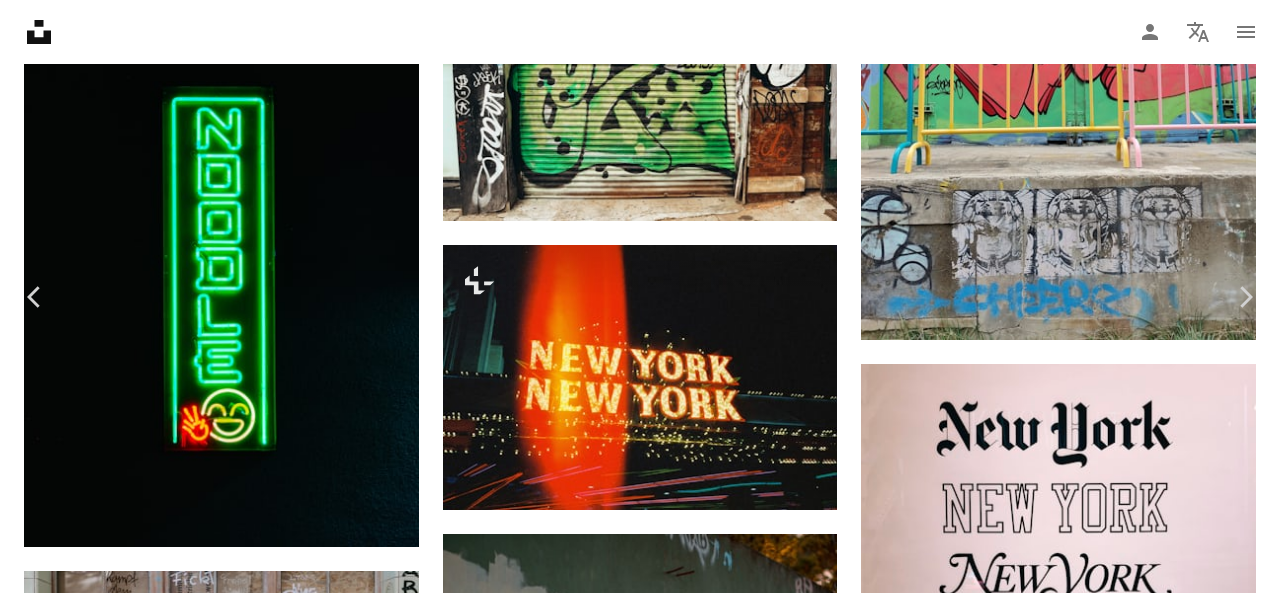 click at bounding box center (999, 5890) 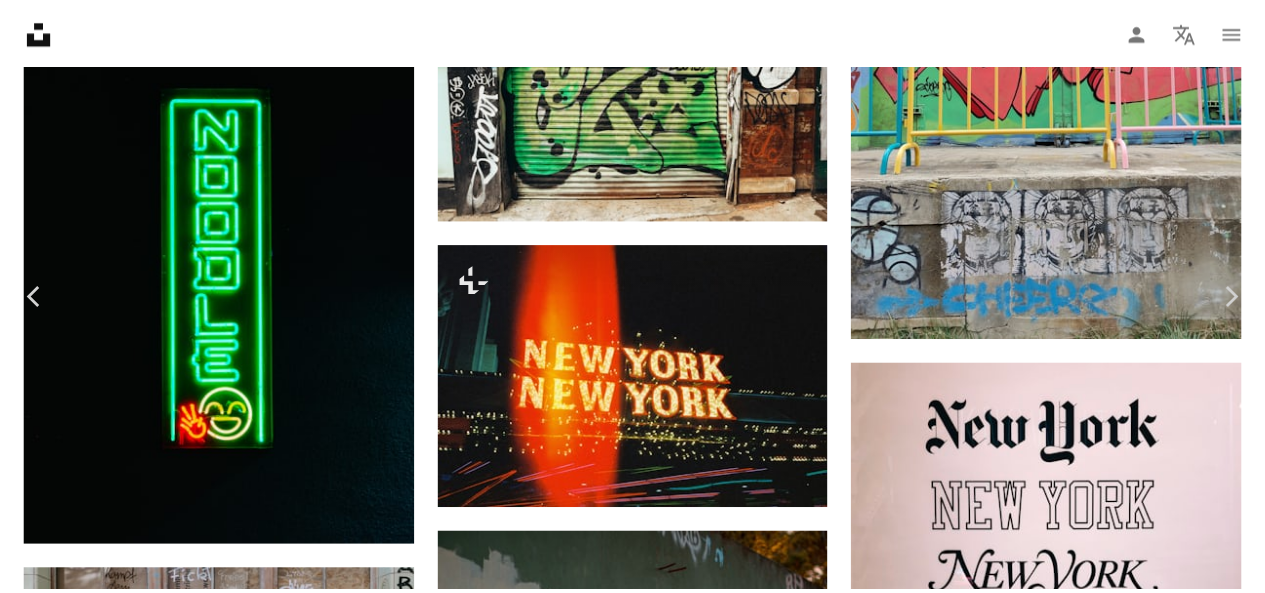 scroll, scrollTop: 0, scrollLeft: 0, axis: both 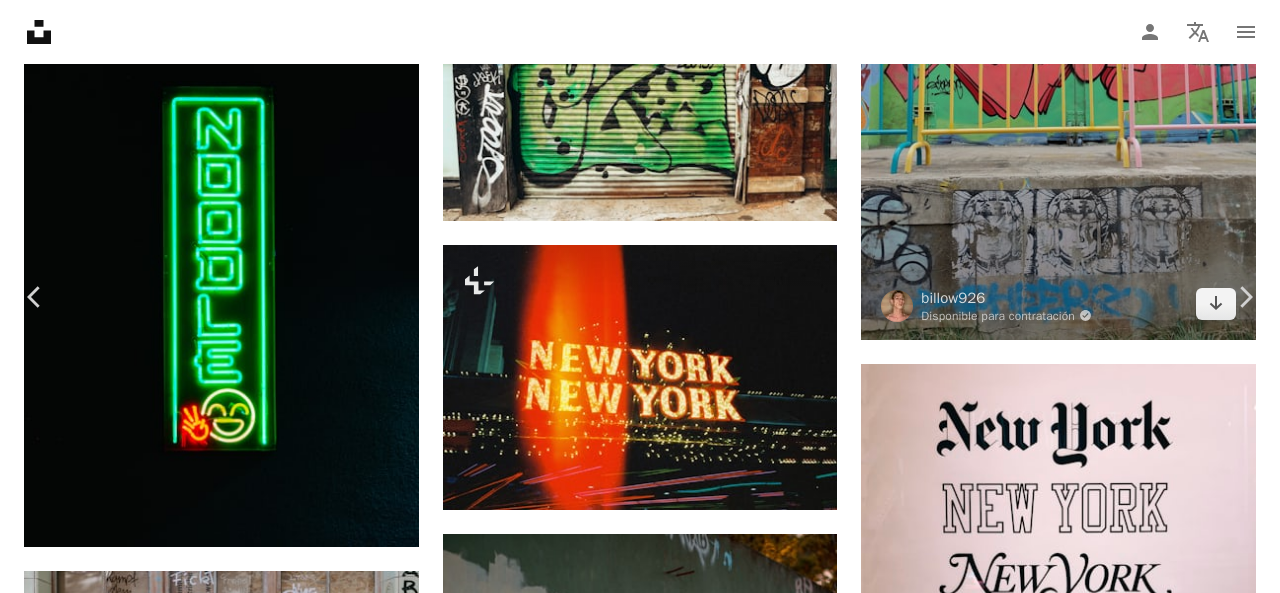 click on "An X shape Chevron left Chevron right [FIRST] [LAST] Para  Unsplash+ A heart A plus sign A lock Descargar Zoom in Presentado en Fotos A forward-right arrow Compartir More Actions Calendar outlined Publicado el  29 de abril de 2024 Camera NIKON CORPORATION, NIKON Z 9 Safety Con la  Licencia Unsplash+ viajar [CITY] [CITY], [COUNTRY] Paisaje urbano horizonte [CITY] Vista aérea ciudad americana Punto de referencia Noche Vista famosa Fotos de stock gratuitas De esta serie Chevron right Plus sign for Unsplash+ Plus sign for Unsplash+ Plus sign for Unsplash+ Plus sign for Unsplash+ Plus sign for Unsplash+ Plus sign for Unsplash+ Plus sign for Unsplash+ Plus sign for Unsplash+ Plus sign for Unsplash+ Plus sign for Unsplash+ Imágenes relacionadas Plus sign for Unsplash+ A heart A plus sign Getty Images Para  Unsplash+ A lock Descargar Plus sign for Unsplash+ A heart A plus sign Jonny Gios Para  Unsplash+ A lock Descargar Plus sign for Unsplash+ A heart A plus sign Getty Images Para  Unsplash+ A lock Descargar" at bounding box center [640, 5745] 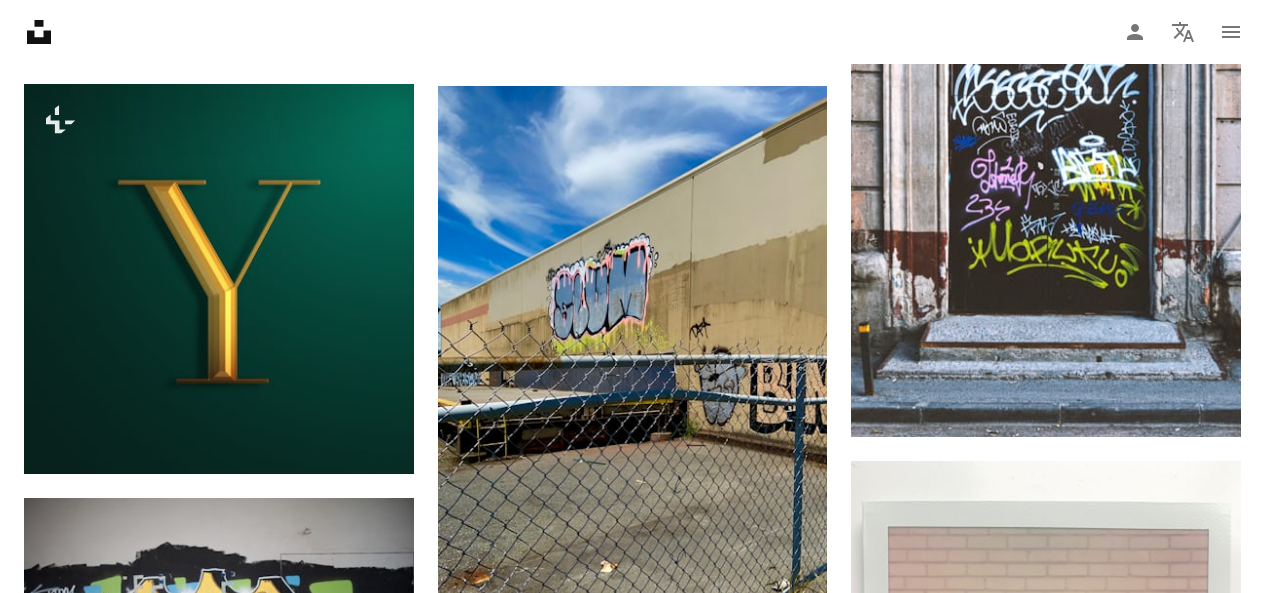 scroll, scrollTop: 7400, scrollLeft: 0, axis: vertical 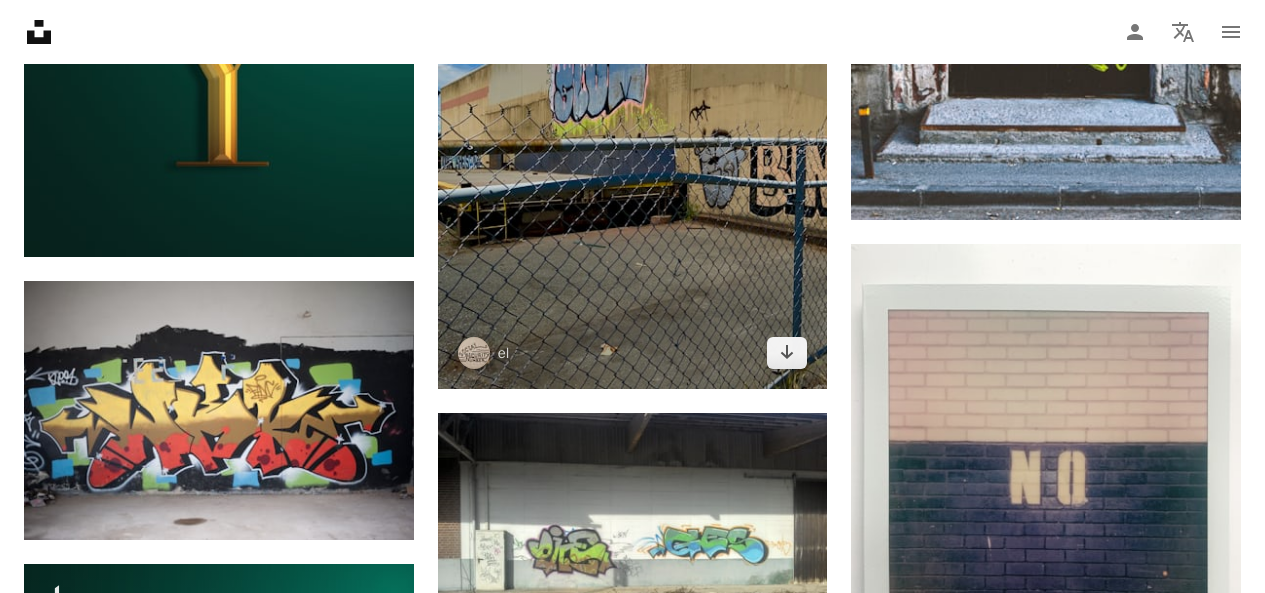 click at bounding box center [633, 128] 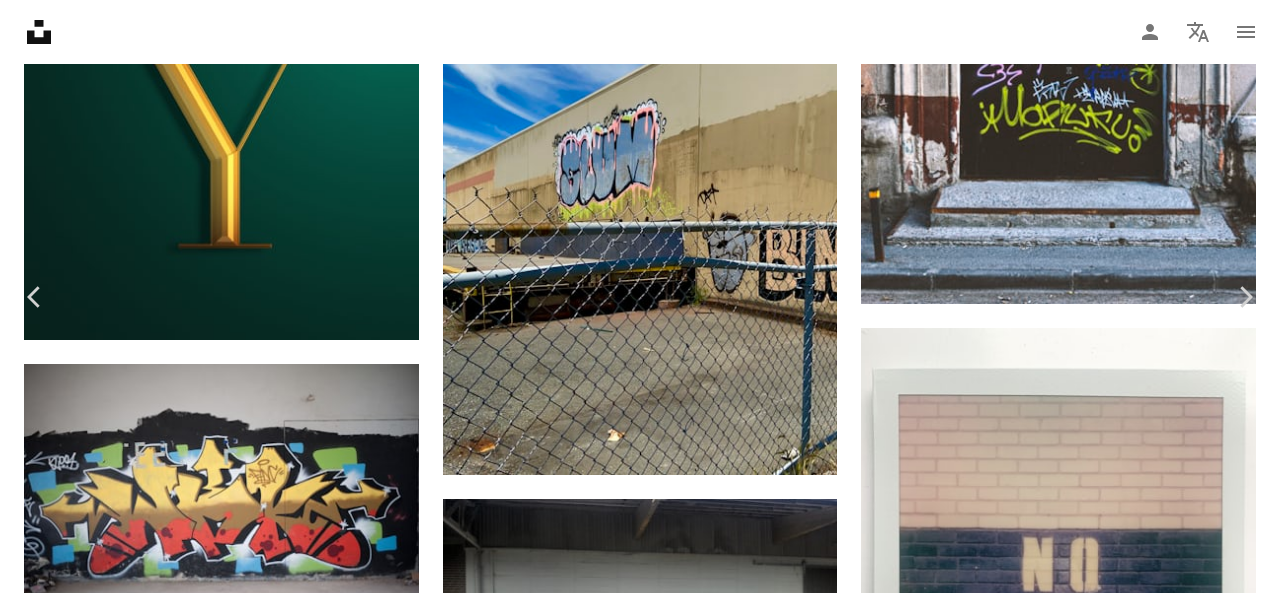 click on "An X shape Chevron left Chevron right [FIRST] [LAST] Disponible para contratación A checkmark inside of a circle A heart A plus sign Descargar gratis Chevron down Zoom in Visualizaciones 18.700 Descargas 279 A forward-right arrow Compartir Info icon Información More Actions Calendar outlined Publicado el 22 de [MONTH] de [YEAR] Camera Apple, iPhone 11 Safety Uso gratuito bajo la Licencia Unsplash arte pintura vehículo graffiti transporte contenedor de envío neumático mural Imágenes de dominio público Explora imágenes premium relacionadas en iStock | Ahorra un 20 % con el código UNSPLASH20 Imágenes relacionadas A heart A plus sign [FIRST] [LAST] Arrow pointing down A heart A plus sign [FIRST] [LAST] Arrow pointing down A heart A plus sign [FIRST] [LAST] Arrow pointing down A heart A plus sign [FIRST] [LAST] Arrow pointing down A heart A plus sign [FIRST] [LAST] Arrow pointing down A heart A plus sign [FIRST] [LAST] Arrow pointing down A heart A plus sign [FIRST] [LAST] Arrow pointing down A heart A plus sign [FIRST] [LAST] Disponible para contratación A heart A. C." at bounding box center (640, 4545) 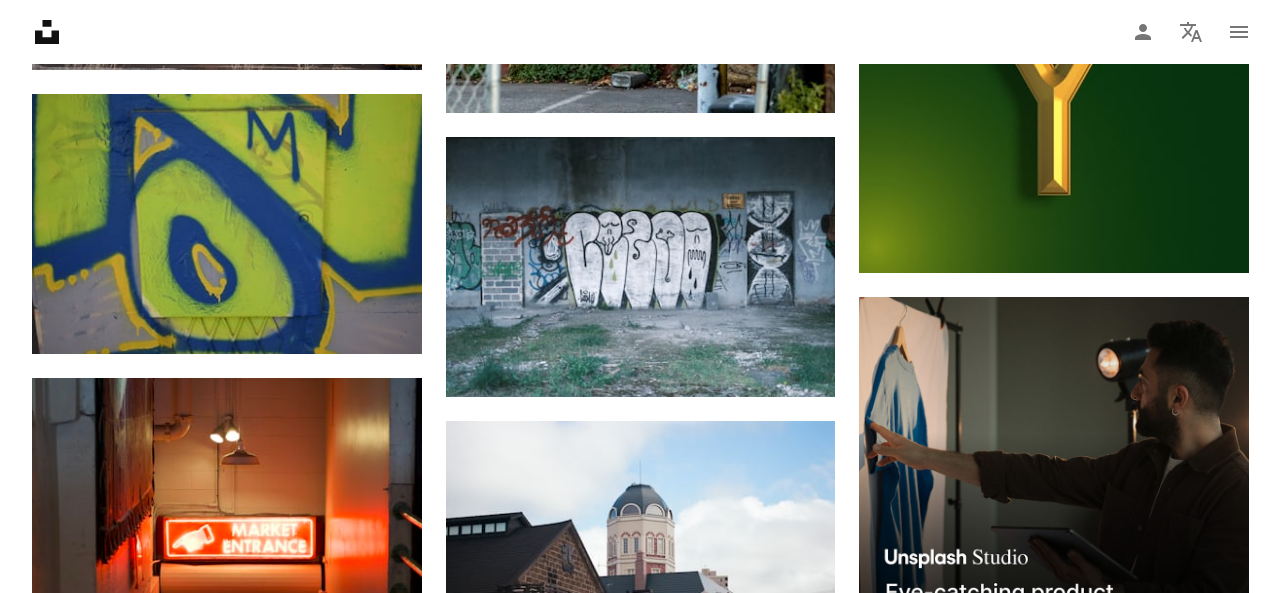 scroll, scrollTop: 9000, scrollLeft: 0, axis: vertical 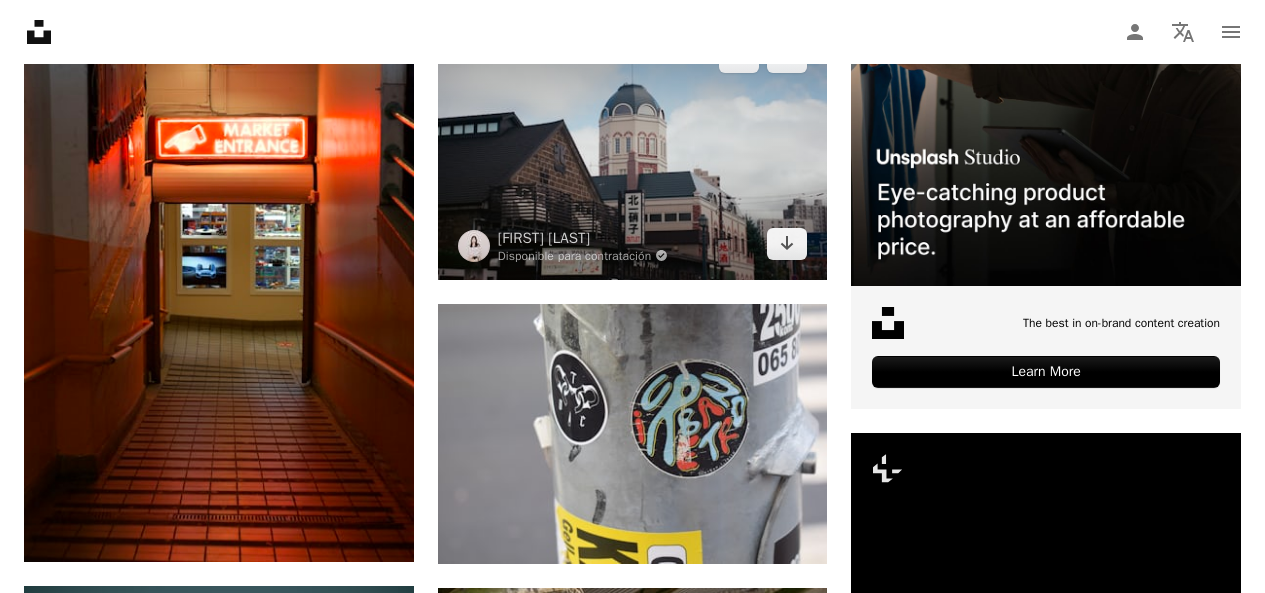 click at bounding box center (633, 150) 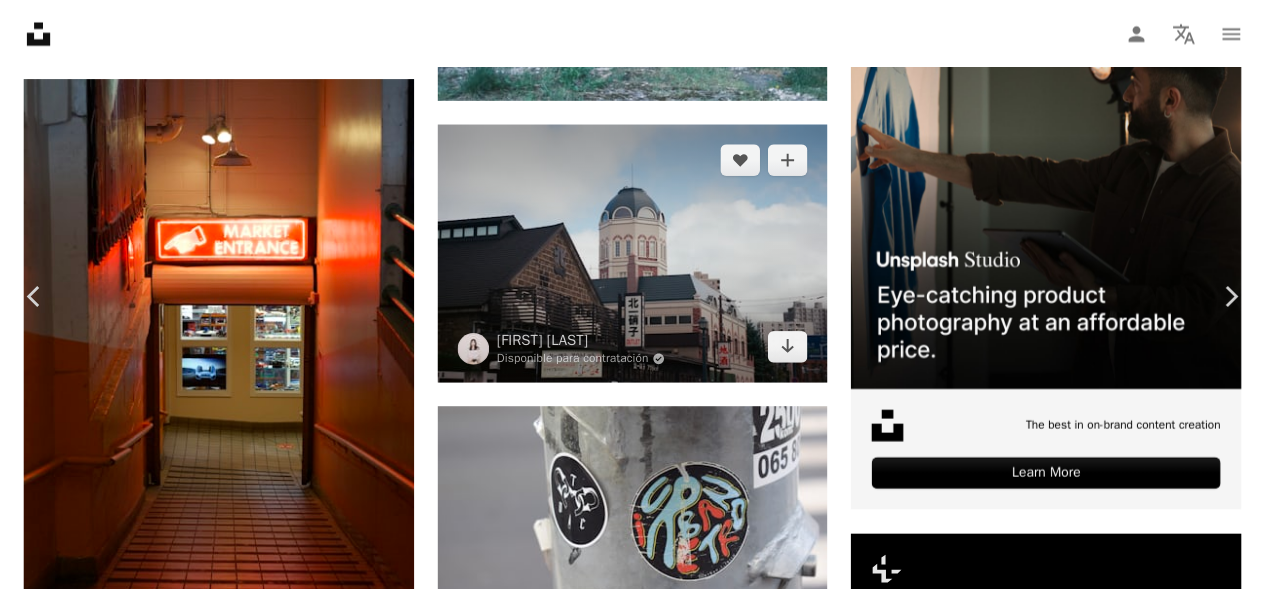 scroll, scrollTop: 2800, scrollLeft: 0, axis: vertical 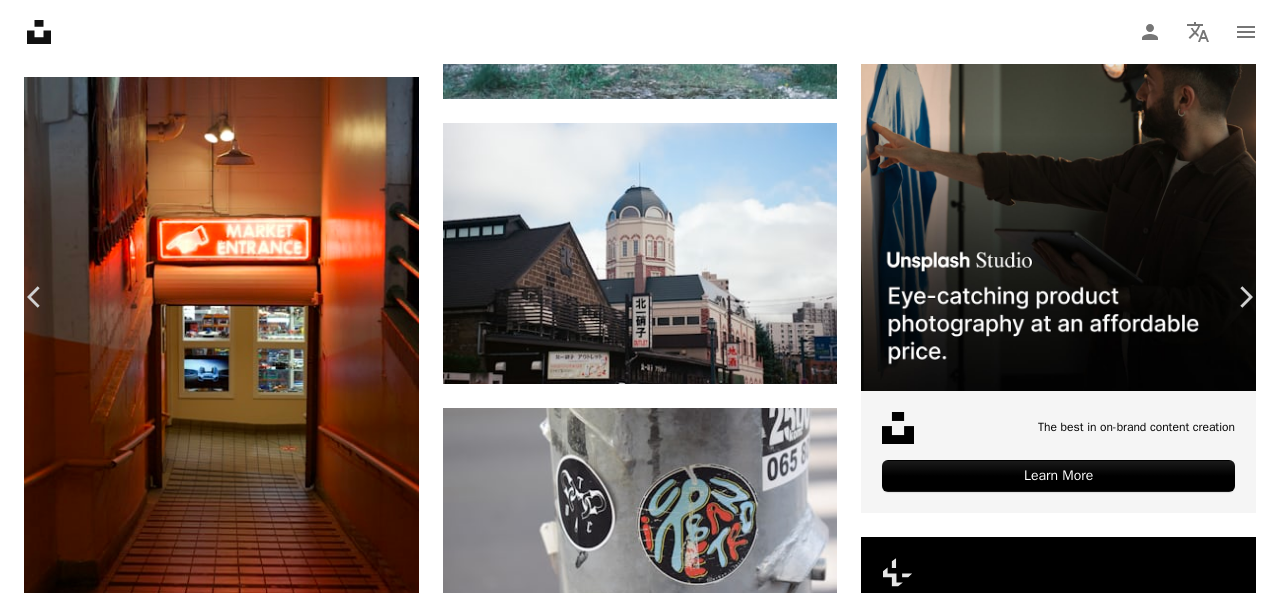 click on "An X shape Chevron left Chevron right [FIRST] [LAST] Disponible para contratación A checkmark inside of a circle A heart A plus sign Descargar gratis Chevron down Zoom in Visualizaciones 15.798 Descargas 153 A forward-right arrow Compartir Info icon Información More Actions A map marker [CITY], [STATE] [COUNTRY] Calendar outlined Publicado el 23 de [MONTH] de [YEAR] Camera NORITSU KOKI, EZ Controller Safety Uso gratuito bajo la Licencia Unsplash verano calle japón Fotografía de película cámara de cine Cámara Nikon Viajes a Japón Nikon Vista de la calle de Japón Calle Vintage edificio ciudad Casa urbano Edificio de oficinas Paisaje urbano al aire libre firmar vivienda símbolo techo Imágenes gratuitas Explora imágenes premium relacionadas en iStock | Ahorra un 20 % con el código UNSPLASH20 Ver más en iStock ↗ Imágenes relacionadas A heart A plus sign [FIRST] [LAST] Arrow pointing down A heart A plus sign [FIRST] [LAST] Arrow pointing down Plus sign for Unsplash+ A heart A plus sign Getty Images Para A lock" at bounding box center [640, 5045] 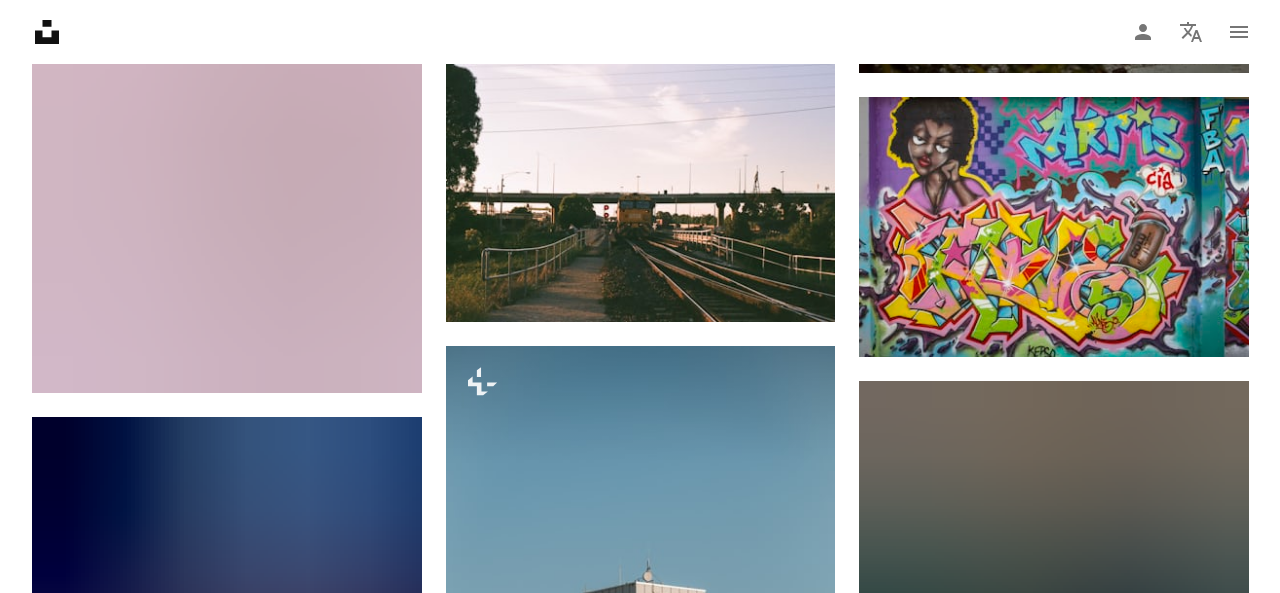 scroll, scrollTop: 14000, scrollLeft: 0, axis: vertical 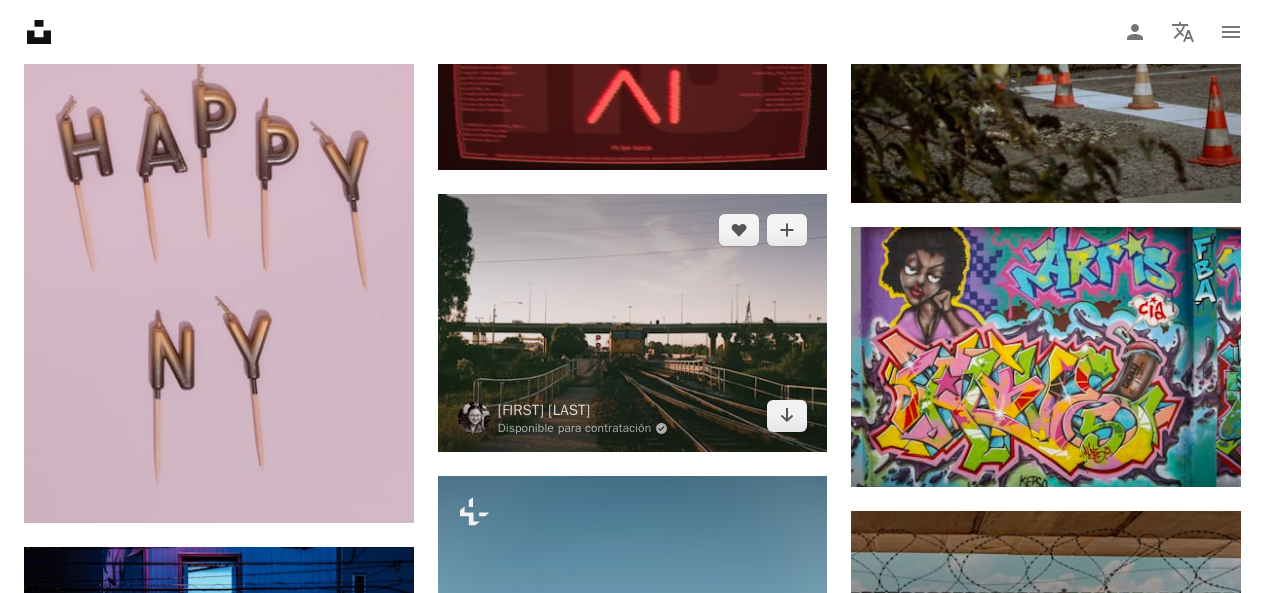click at bounding box center [633, 323] 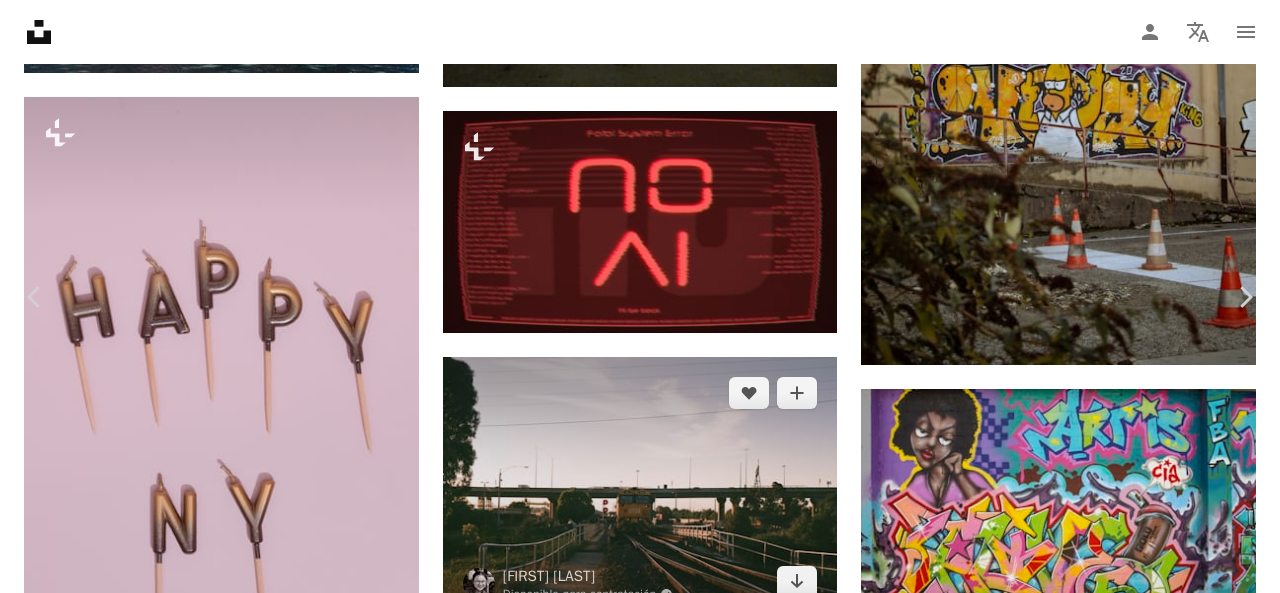 scroll, scrollTop: 5000, scrollLeft: 0, axis: vertical 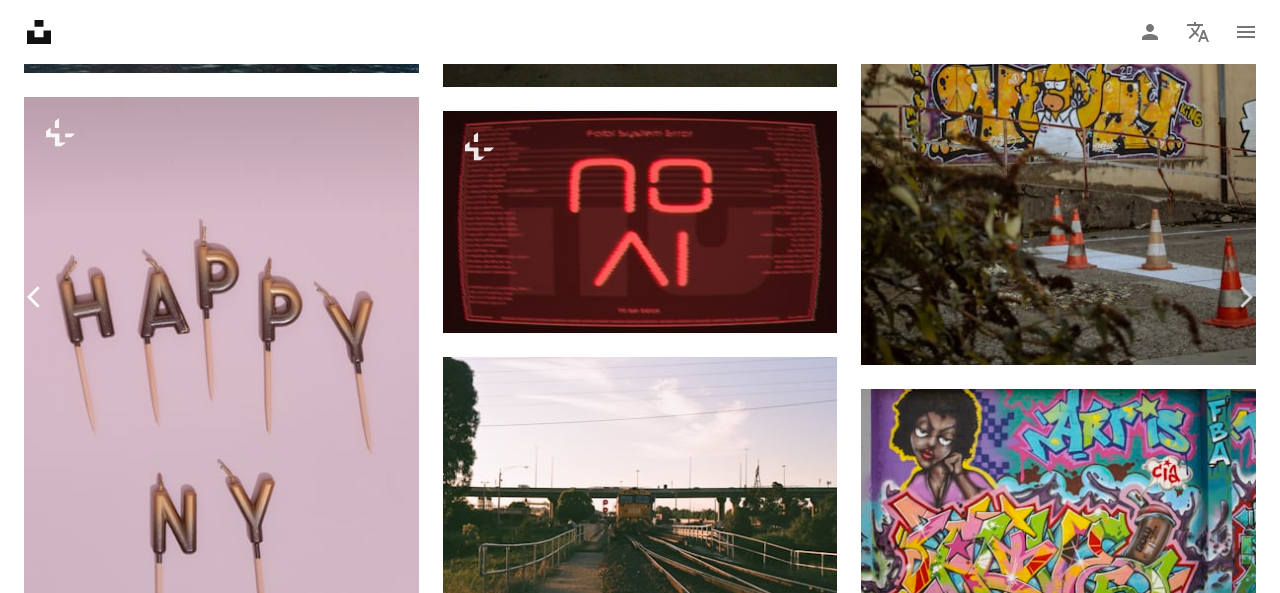 click on "Chevron left" at bounding box center [35, 297] 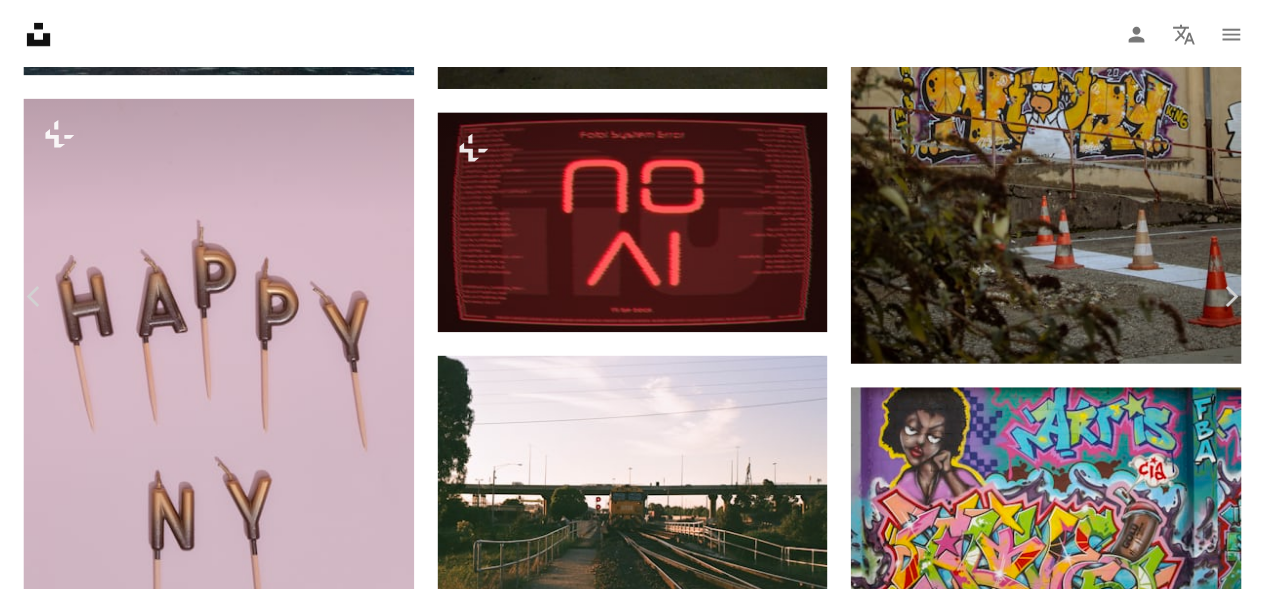 scroll, scrollTop: 0, scrollLeft: 0, axis: both 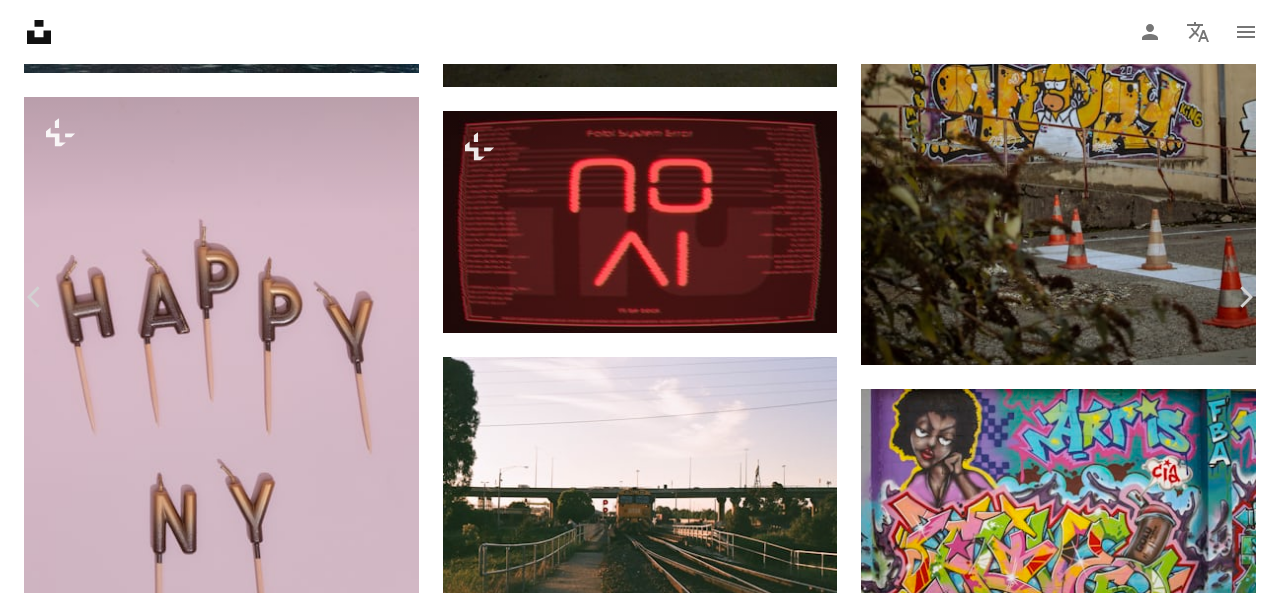 click on "An X shape Chevron left Chevron right [FIRST] [LAST] Disponible para contratación A checkmark inside of a circle A heart A plus sign Descargar gratis Chevron down Zoom in Visualizaciones 235.976 Descargas 1420 Presentado en Fotos A forward-right arrow Compartir Info icon Información More Actions Calendar outlined Publicado el 1 de [MONTH] de [YEAR] Camera Canon, EOS 6D Mark II Safety Uso gratuito bajo la Licencia Unsplash edificio Humano animal Diseño de interiores restaurante luz Mueble cafetería vida silvestre iluminación silla etapa jirafa mamífero bar dentro Imágenes de dominio público Explora imágenes premium relacionadas en iStock | Ahorra un 20 % con el código UNSPLASH20 Ver más en iStock ↗ Imágenes relacionadas A heart A plus sign [FIRST] [LAST] Arrow pointing down Plus sign for Unsplash+ A heart A plus sign [FIRST] [LAST] Para Unsplash+ A lock Descargar A heart A plus sign [FIRST] [LAST] Arrow pointing down Plus sign for Unsplash+ A heart A plus sign Getty Images Para Unsplash+" at bounding box center (640, 5056) 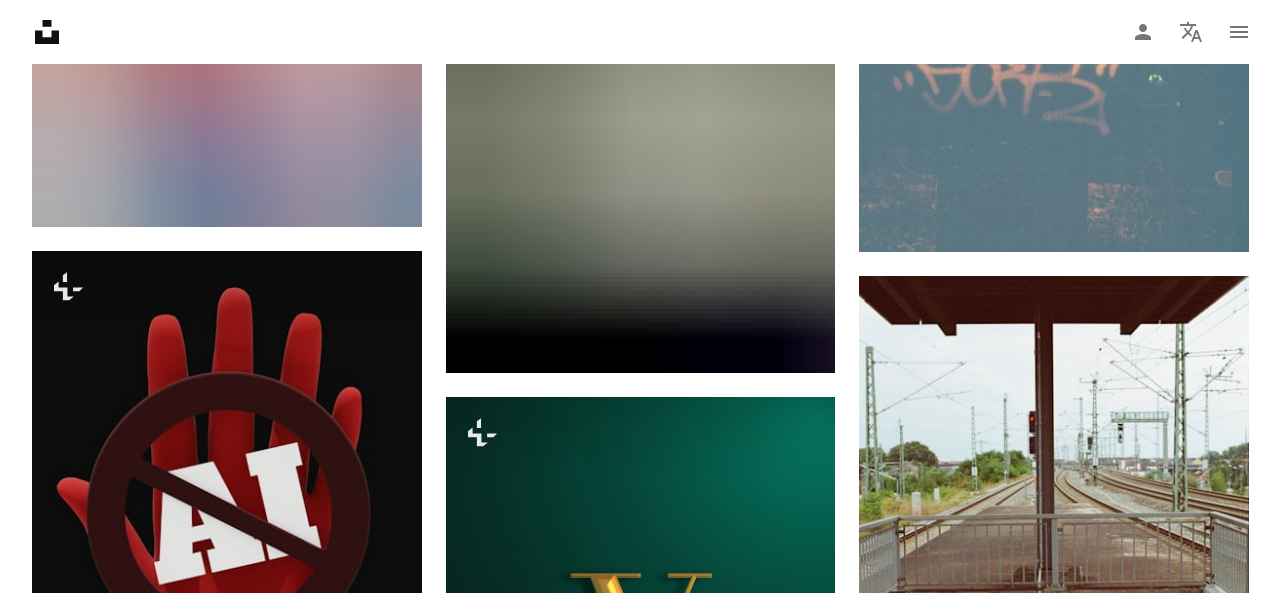 scroll, scrollTop: 17200, scrollLeft: 0, axis: vertical 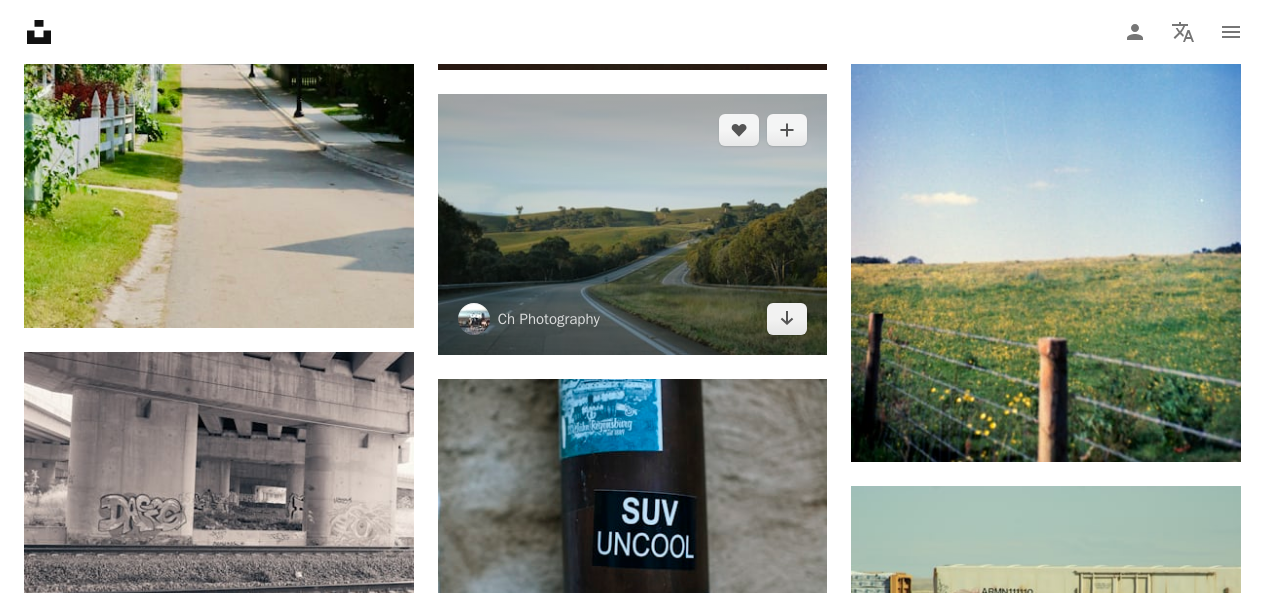 click at bounding box center [633, 224] 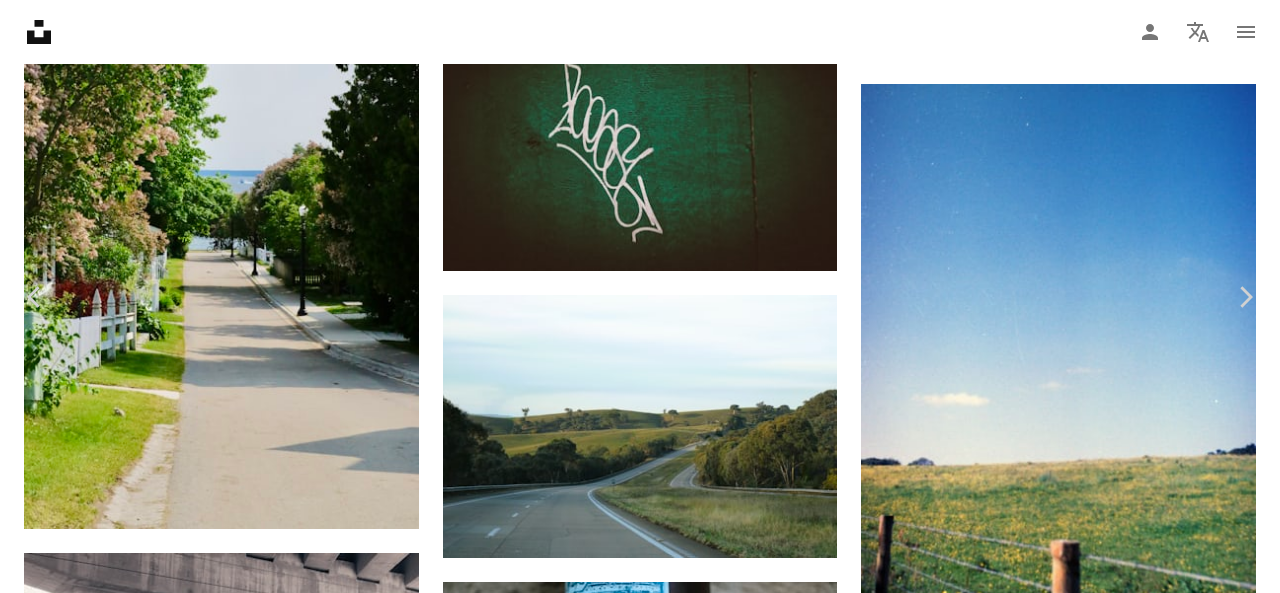 scroll, scrollTop: 5780, scrollLeft: 0, axis: vertical 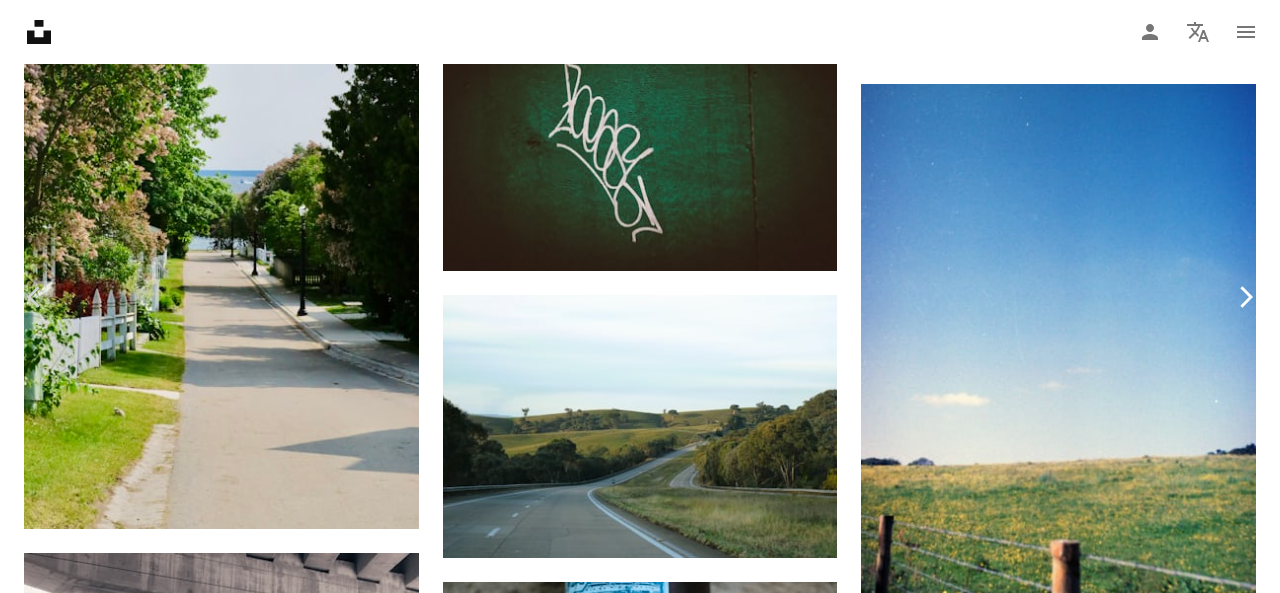 click on "Chevron right" at bounding box center (1245, 297) 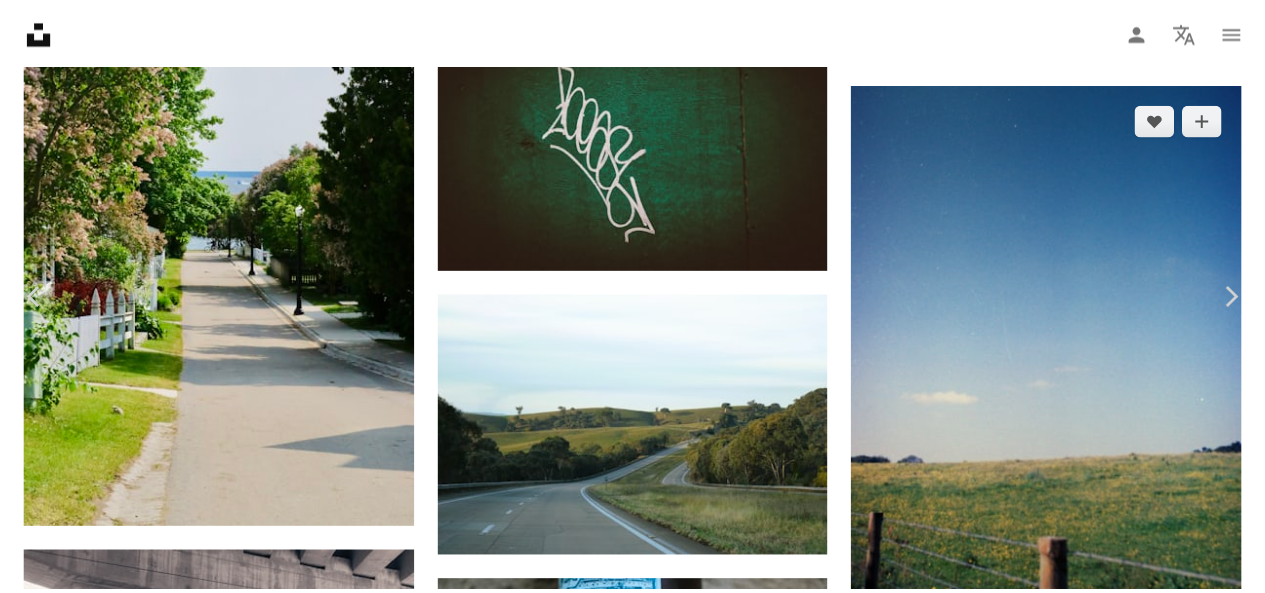 scroll, scrollTop: 3580, scrollLeft: 0, axis: vertical 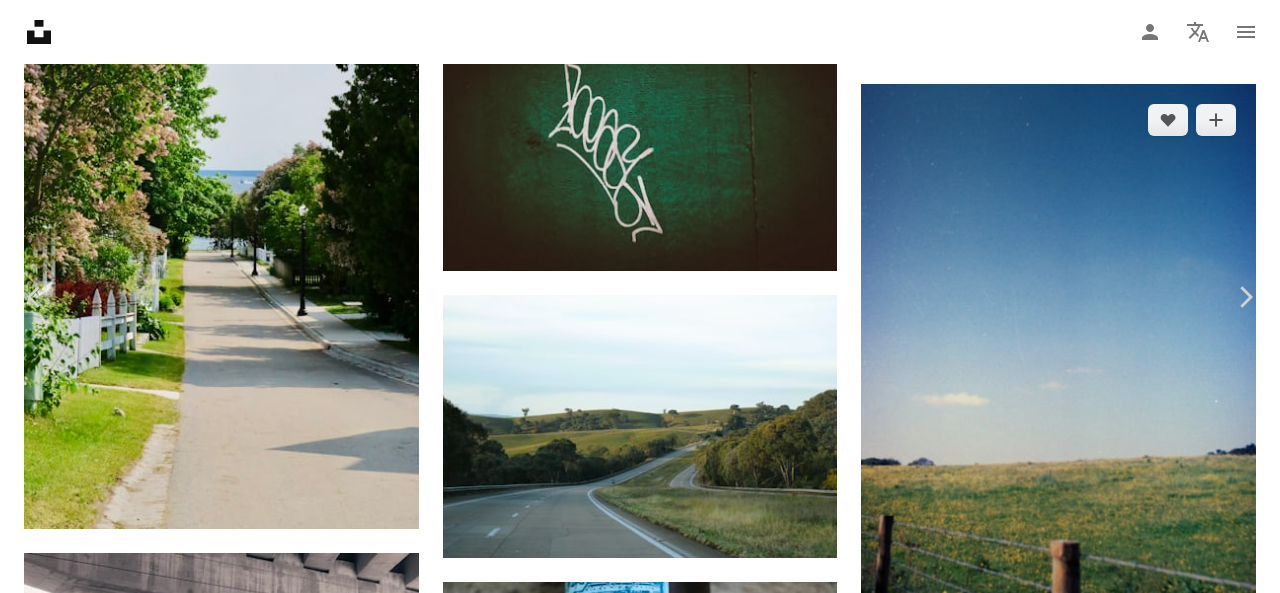 click on "An X shape Chevron left Chevron right Ch Photography chphotos A heart A plus sign Descargar gratis Chevron down Zoom in Visualizaciones 22.869 Descargas 412 A forward-right arrow Compartir Info icon Información More Actions A map marker [STATE], [COUNTRY] Calendar outlined Publicado el  23 de mayo de 2024 Camera NIKON CORPORATION, NIKON D3300 Safety Uso gratuito bajo la  Licencia Unsplash viajar puesta del sol camino árboles [COUNTRY] granja Colinas carretera país viaje Campos al aire libre horizonte asfalto autopista asfalto [STATE] Fotos de stock gratuitas Explora imágenes premium relacionadas en iStock  |  Ahorra un 20 % con el código UNSPLASH20 Ver más en iStock  ↗ Imágenes relacionadas A heart A plus sign Ch Photography Arrow pointing down Plus sign for Unsplash+ A heart A plus sign Annie Spratt Para  Unsplash+ A lock Descargar A heart A plus sign Ashes Sitoula Arrow pointing down A heart A plus sign Mimi Di Cianni Disponible para contratación A checkmark inside of a circle Arrow pointing down A heart" at bounding box center (640, 4524) 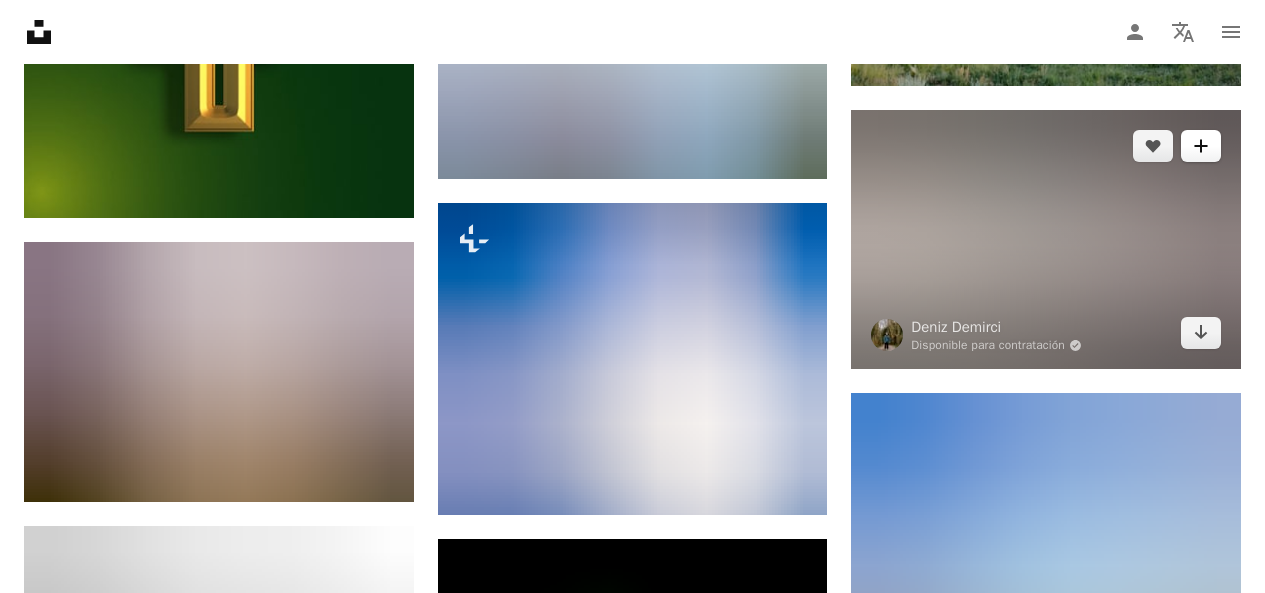 scroll, scrollTop: 12800, scrollLeft: 0, axis: vertical 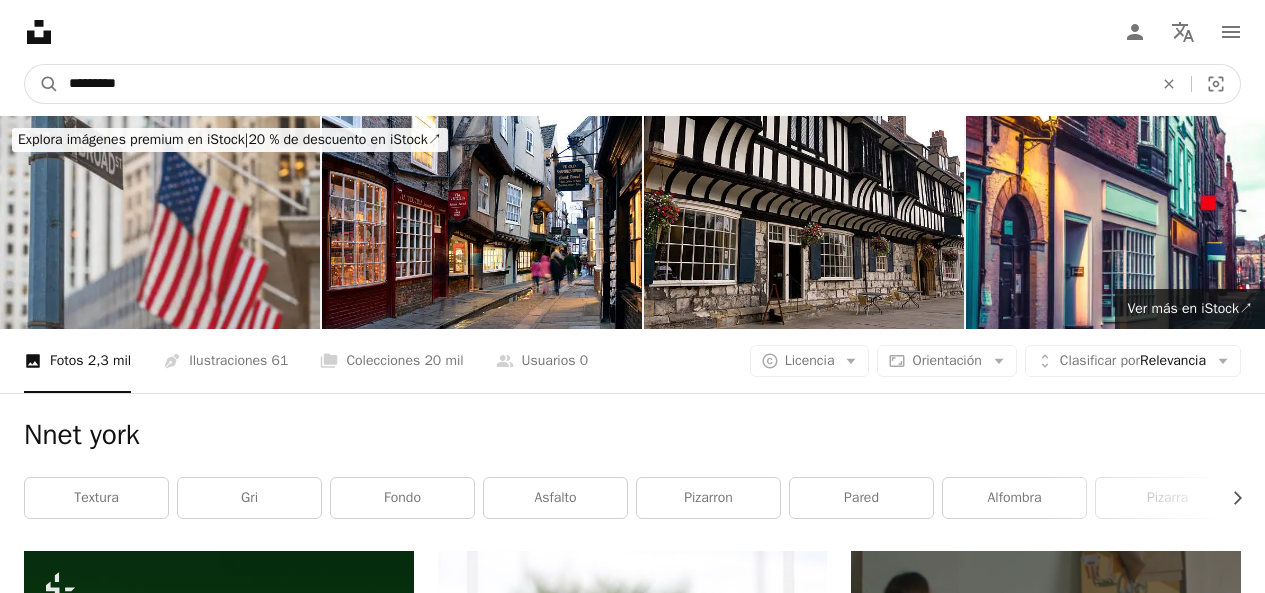 click on "*********" at bounding box center [603, 84] 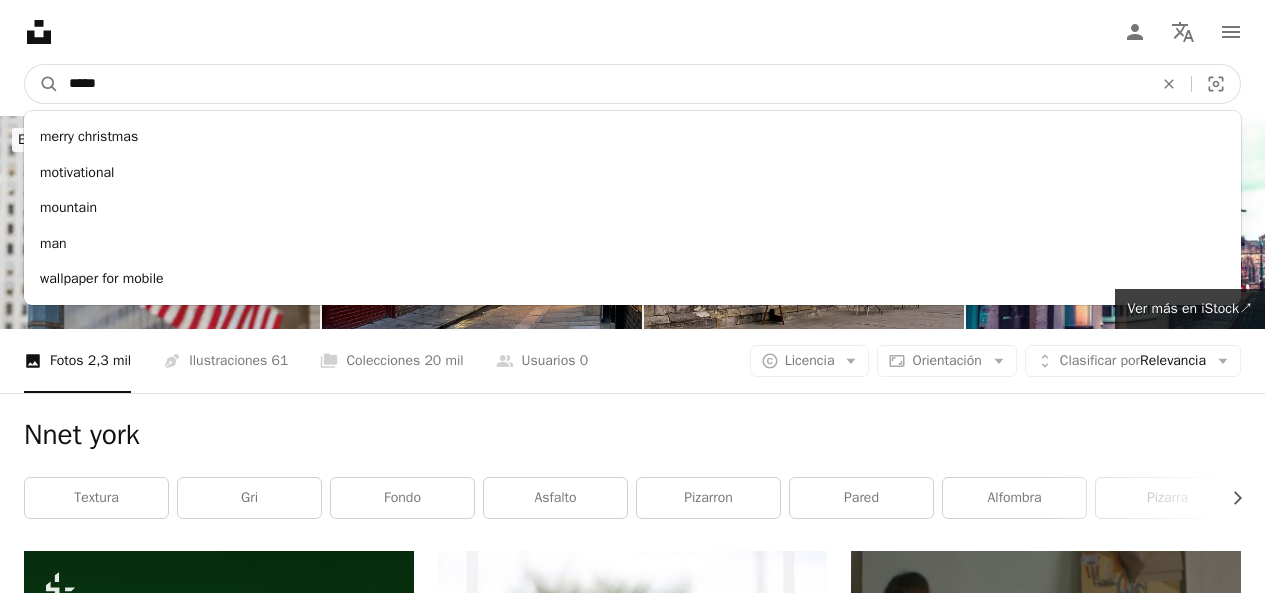 type on "*****" 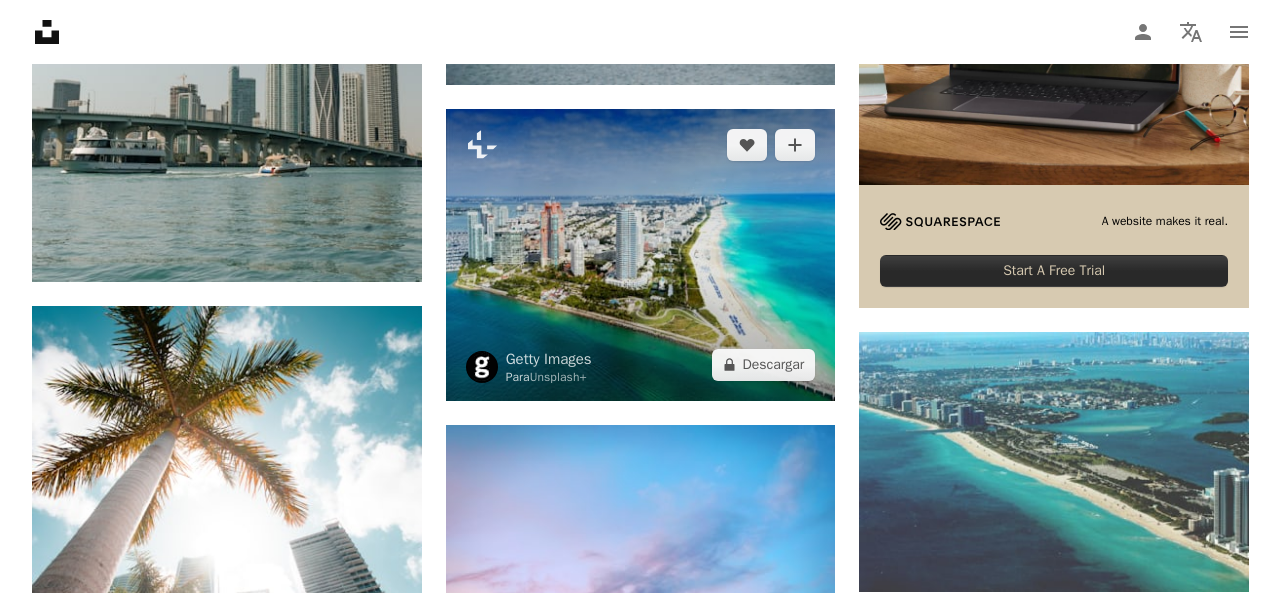 scroll, scrollTop: 800, scrollLeft: 0, axis: vertical 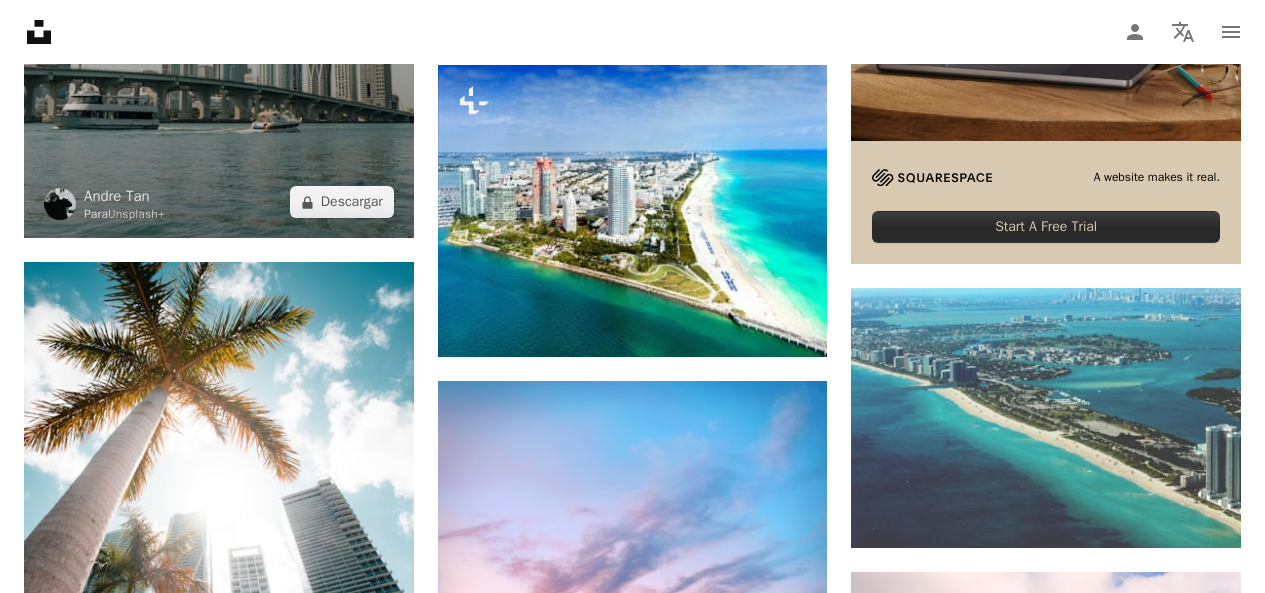 click at bounding box center (219, -6) 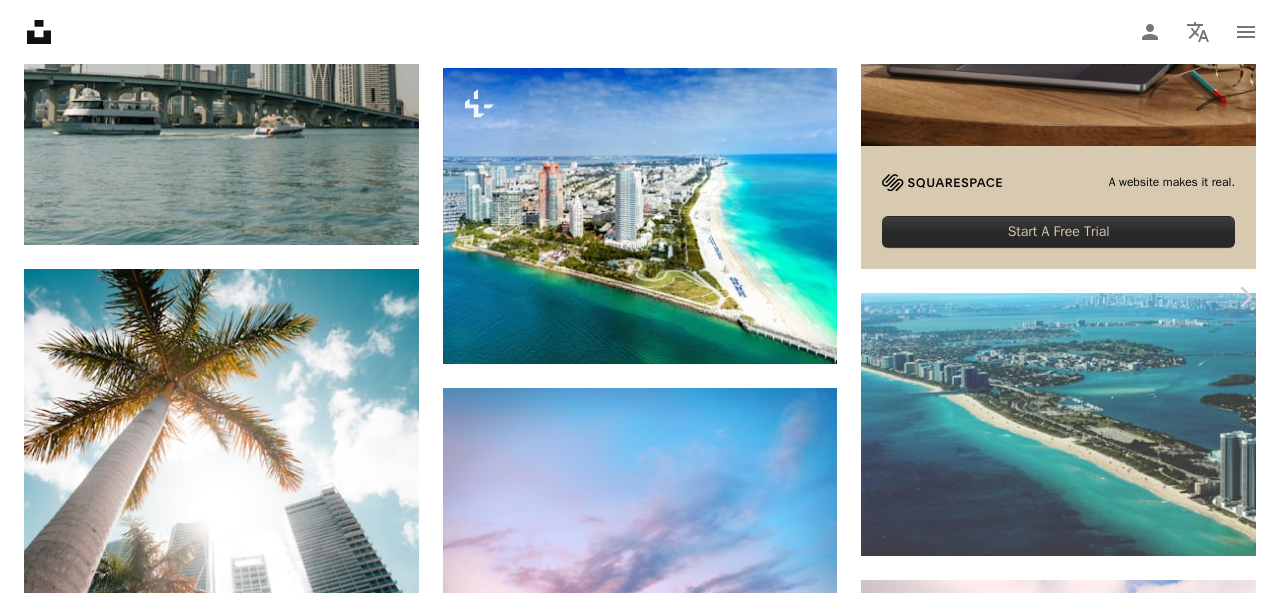 scroll, scrollTop: 565, scrollLeft: 0, axis: vertical 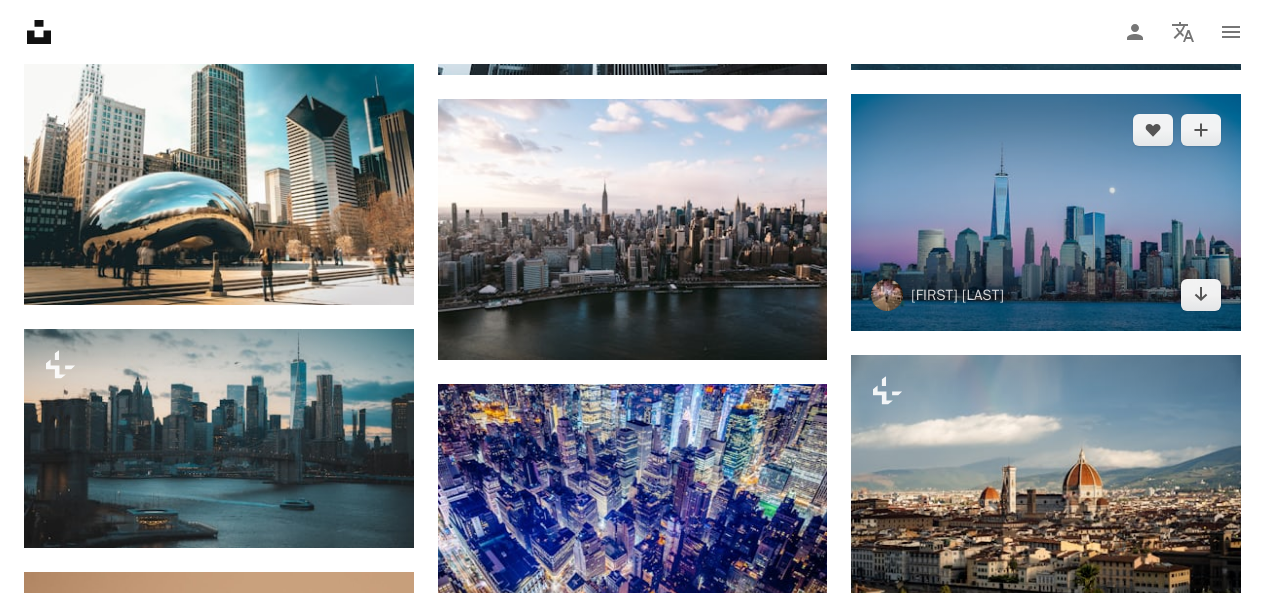 click at bounding box center [1046, 212] 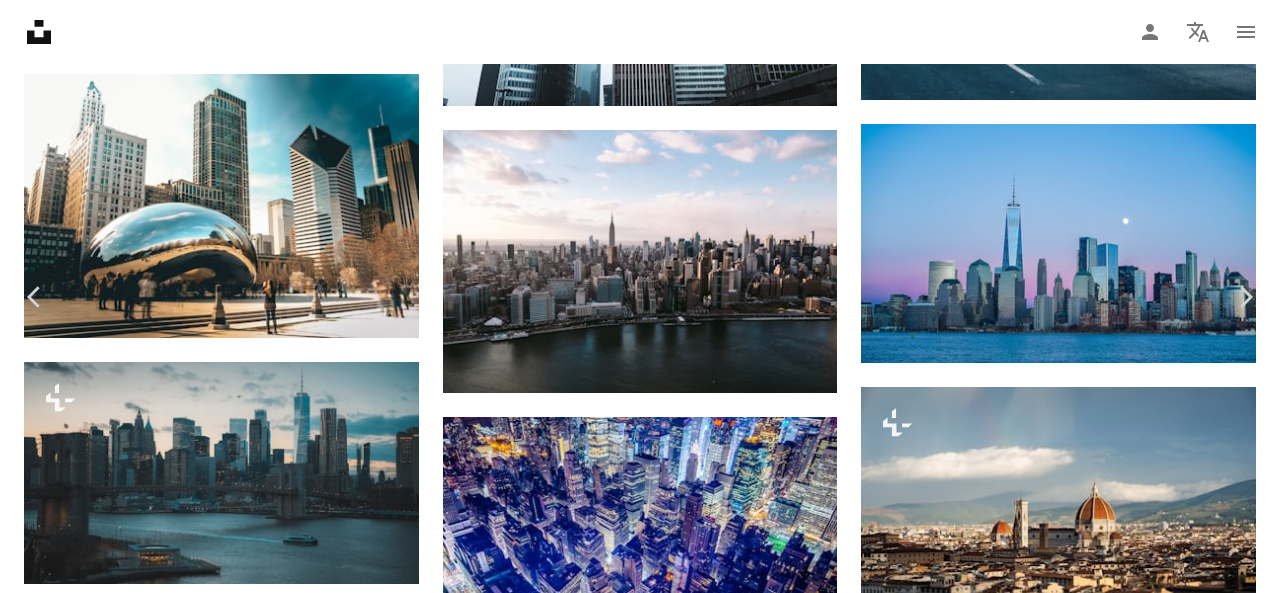 scroll, scrollTop: 5158, scrollLeft: 0, axis: vertical 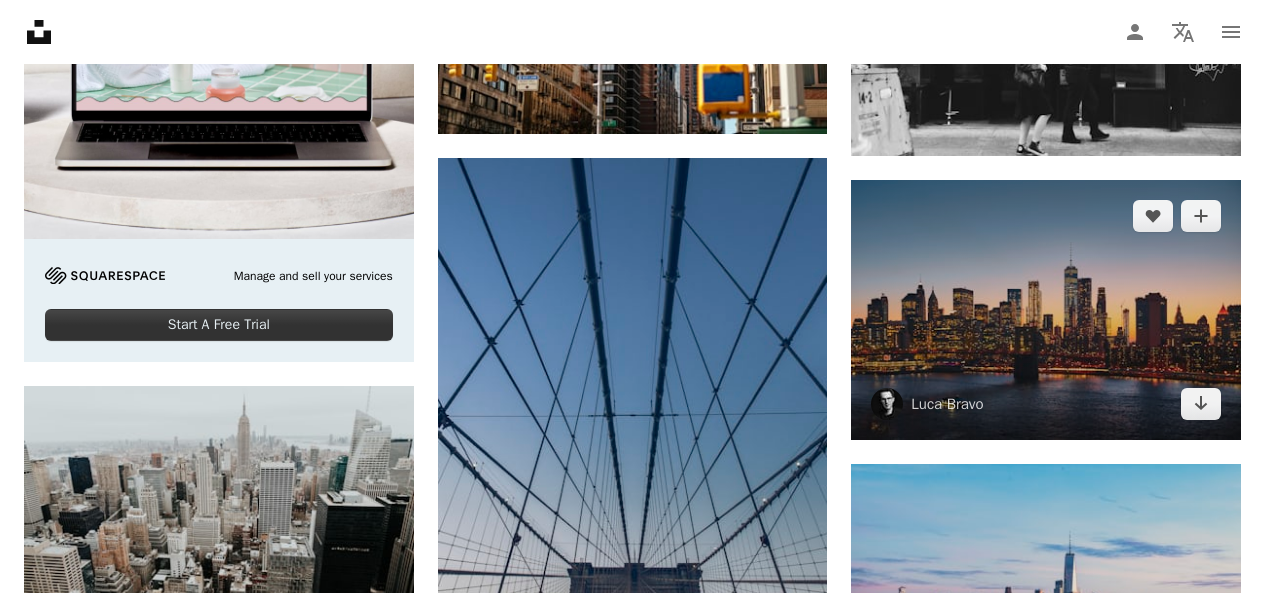 click at bounding box center (1046, 310) 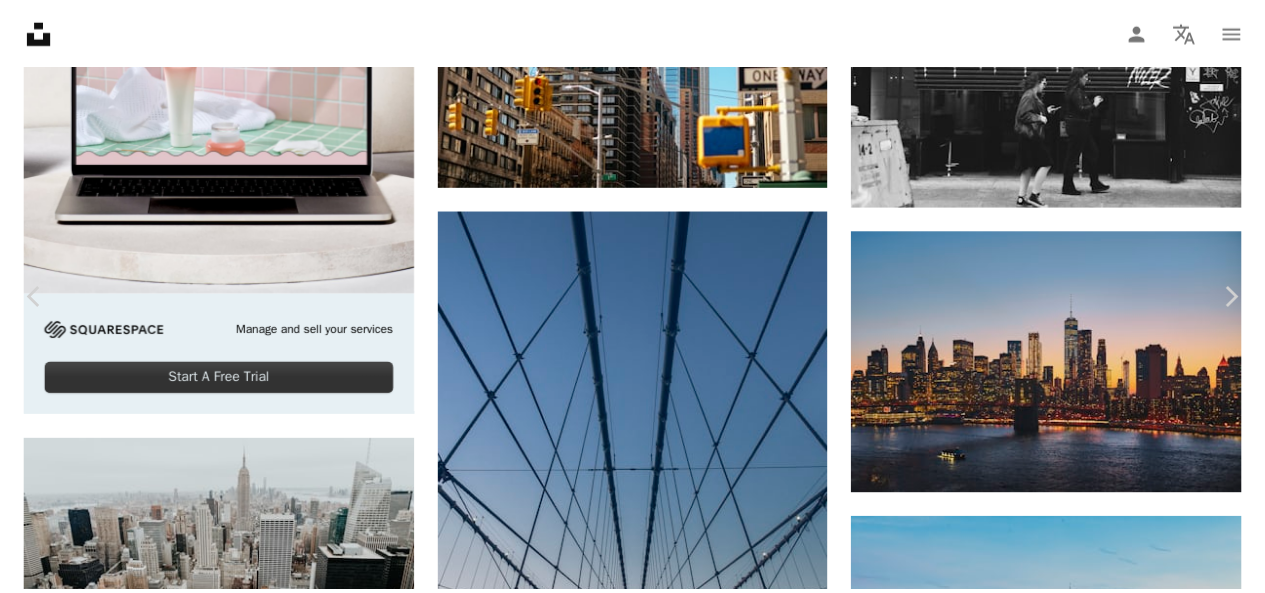 scroll, scrollTop: 1600, scrollLeft: 0, axis: vertical 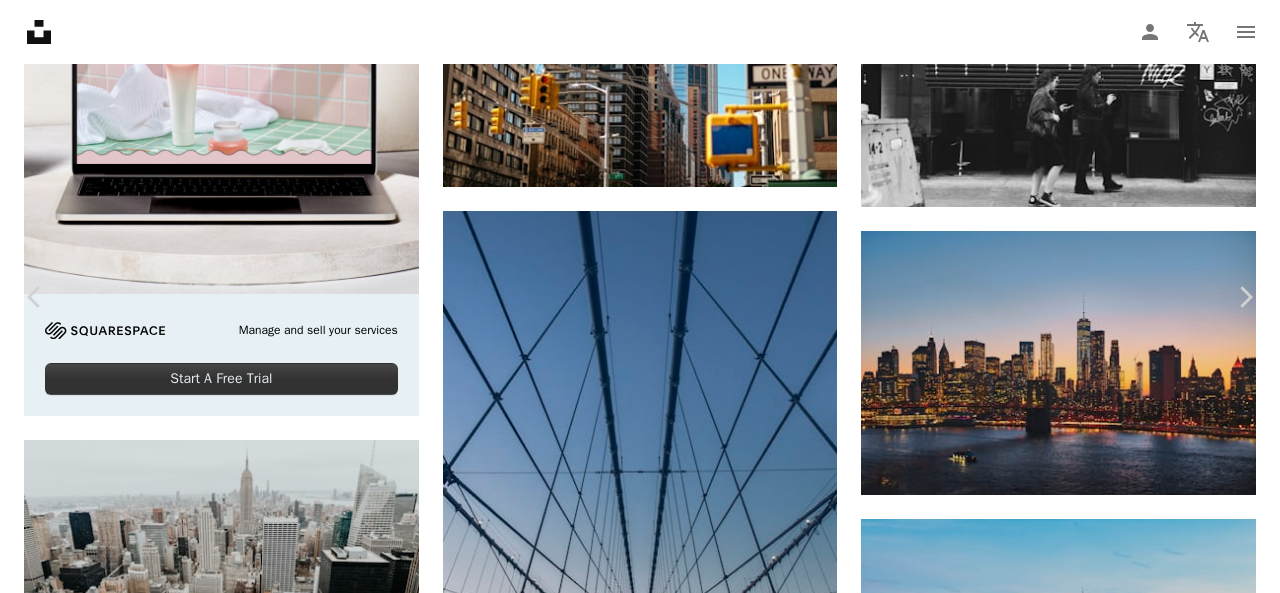 click on "An X shape" at bounding box center (20, 20) 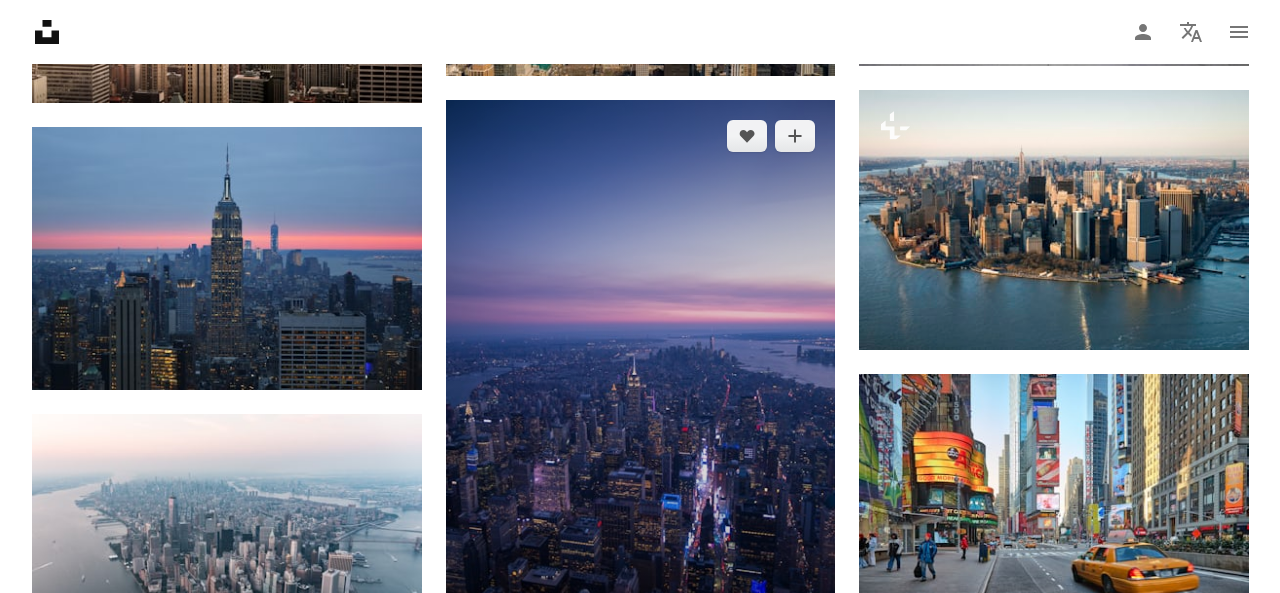 scroll, scrollTop: 9600, scrollLeft: 0, axis: vertical 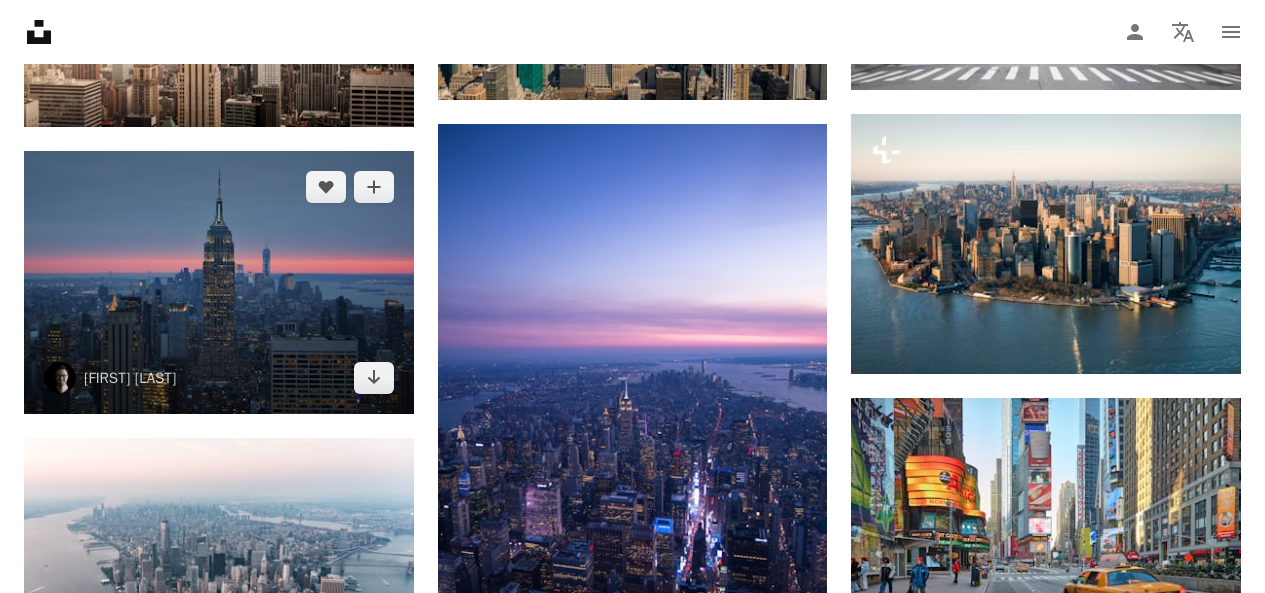 click at bounding box center (219, 282) 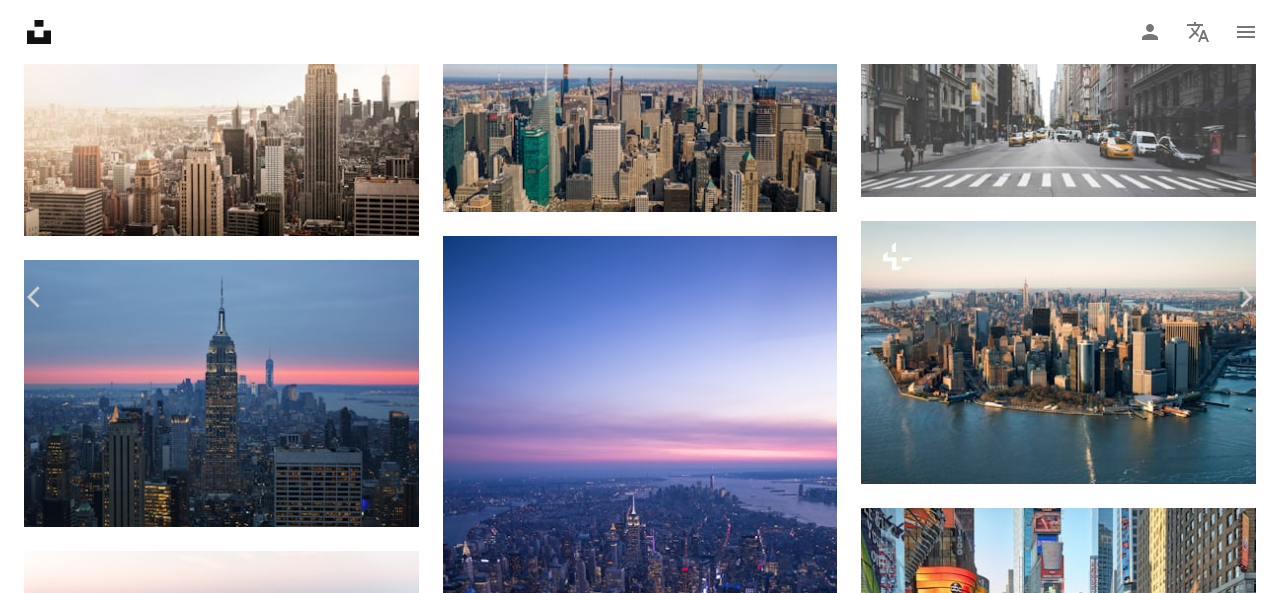 scroll, scrollTop: 0, scrollLeft: 0, axis: both 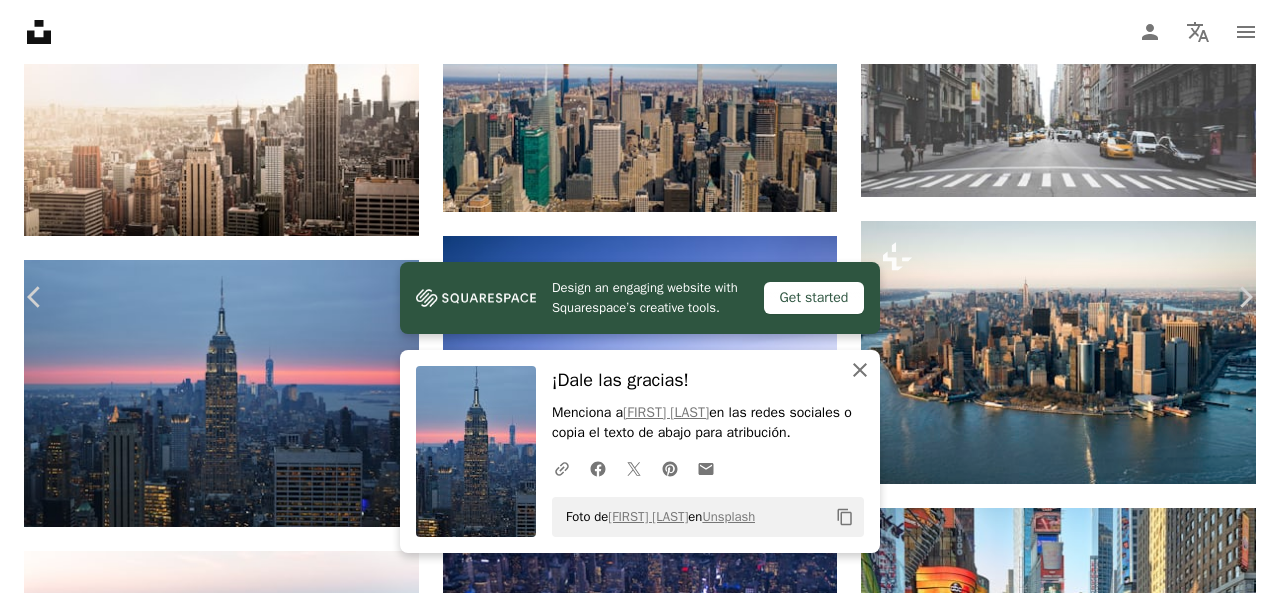 click on "An X shape" 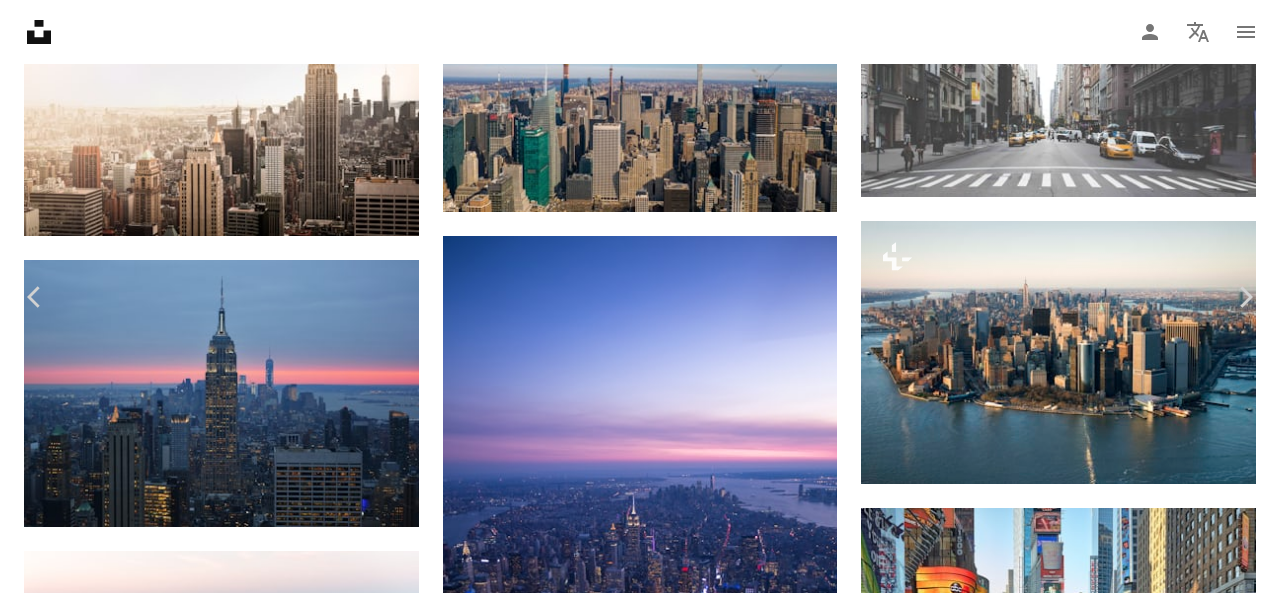 scroll, scrollTop: 6827, scrollLeft: 0, axis: vertical 